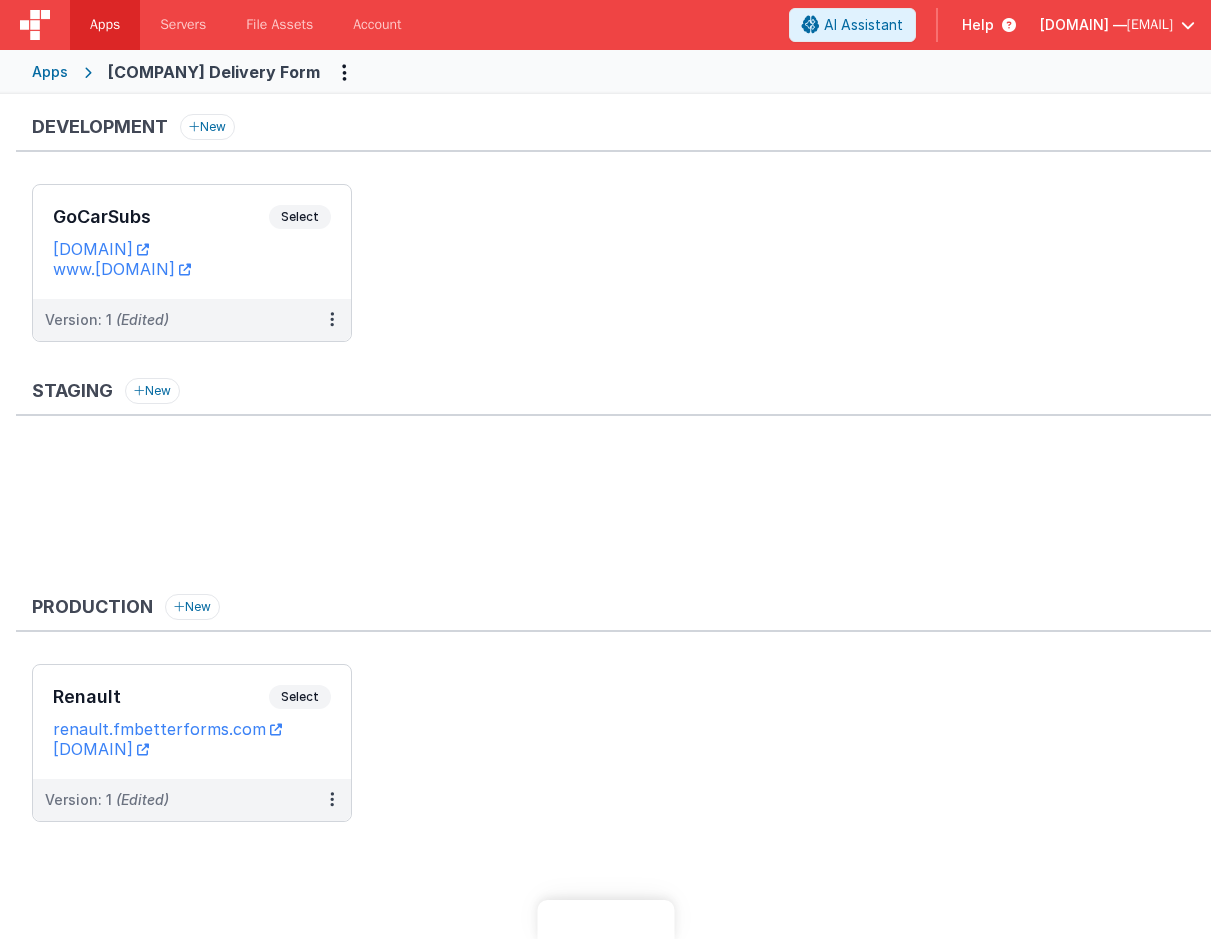 scroll, scrollTop: 0, scrollLeft: 0, axis: both 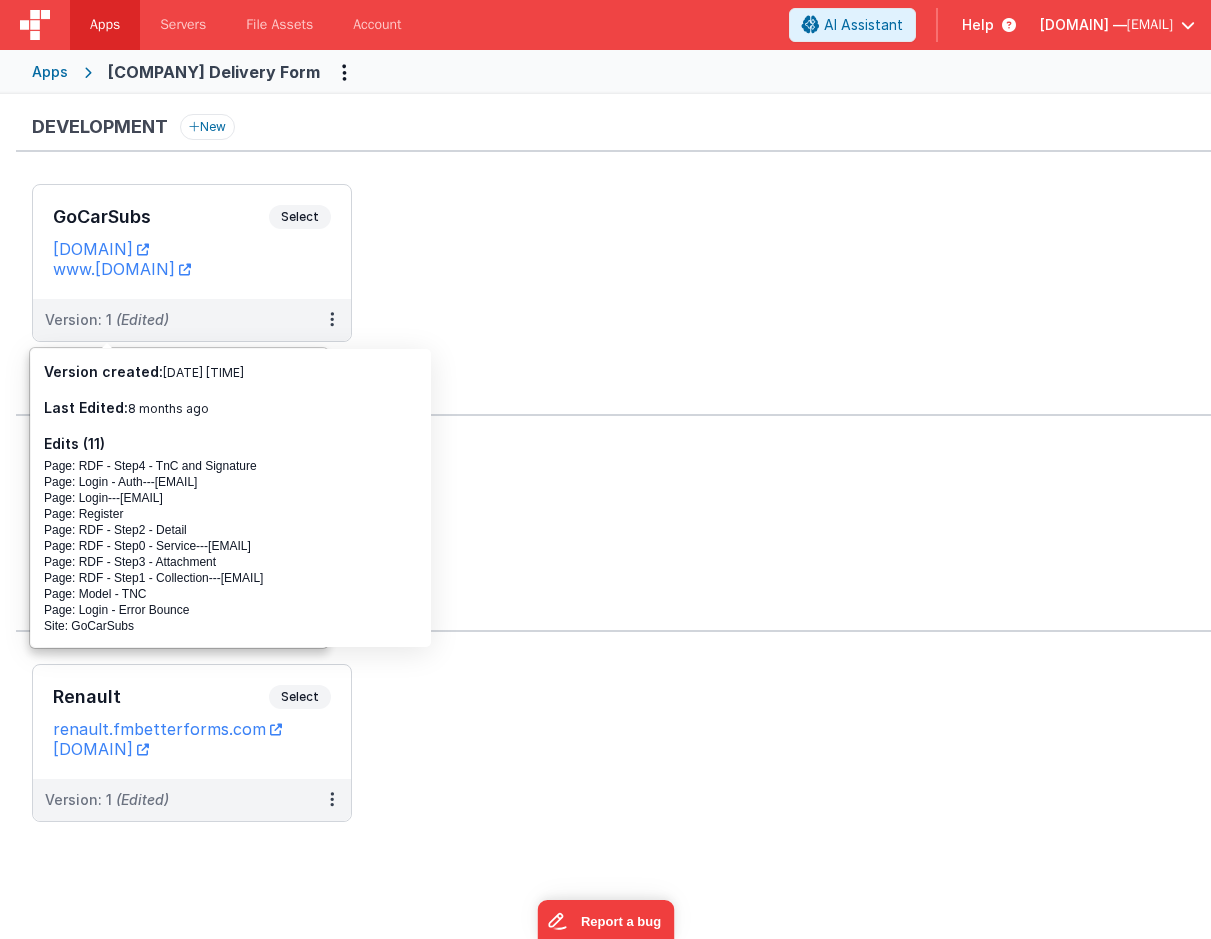 click on "Apps" at bounding box center (50, 72) 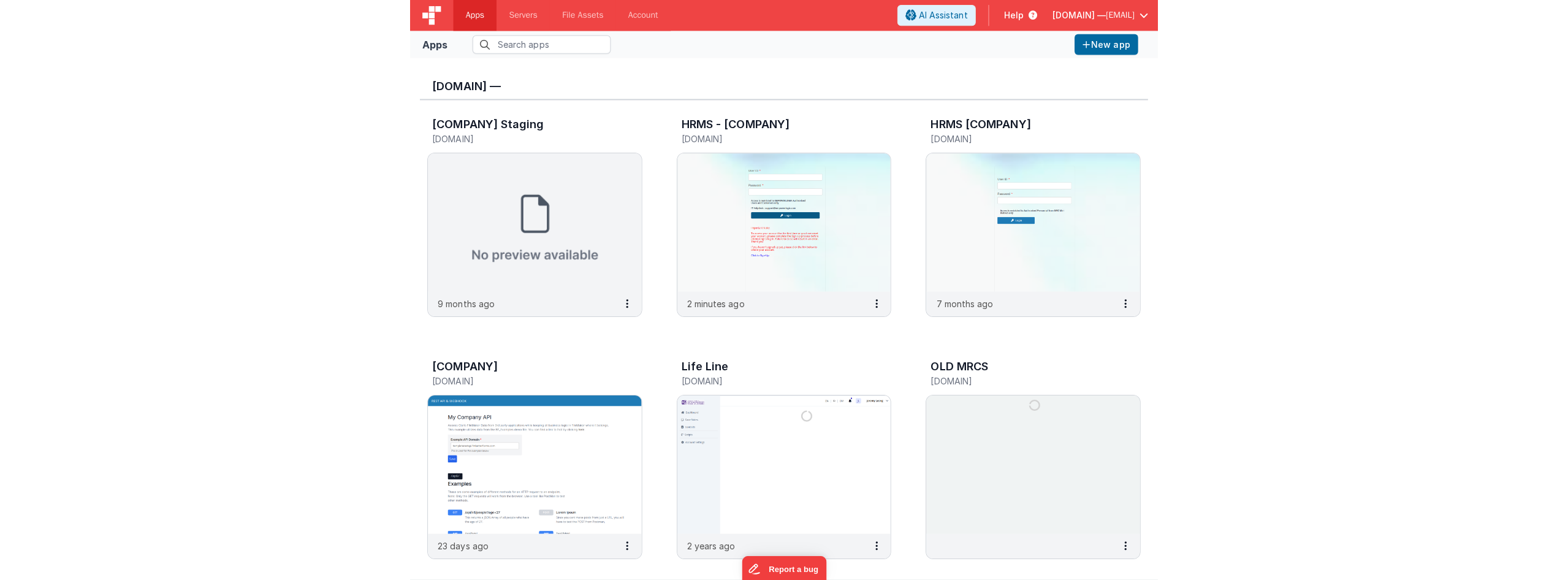 scroll, scrollTop: 0, scrollLeft: 0, axis: both 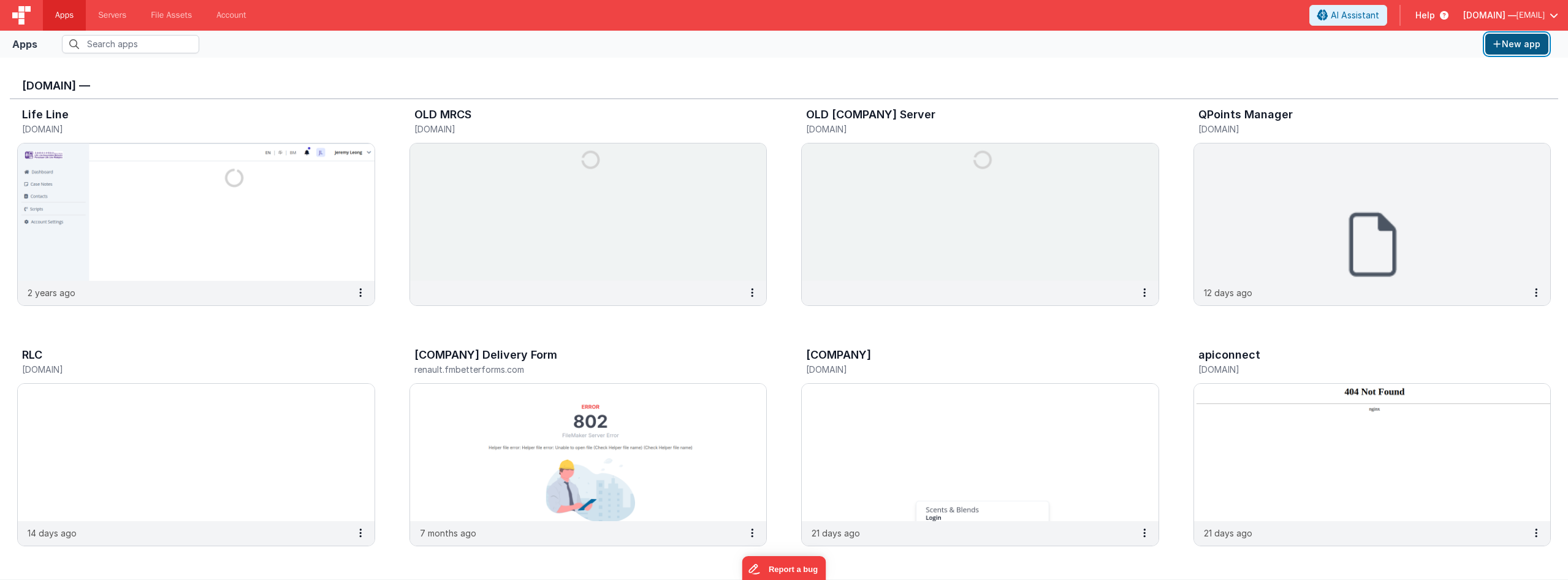 click on "New app" at bounding box center [1517, 44] 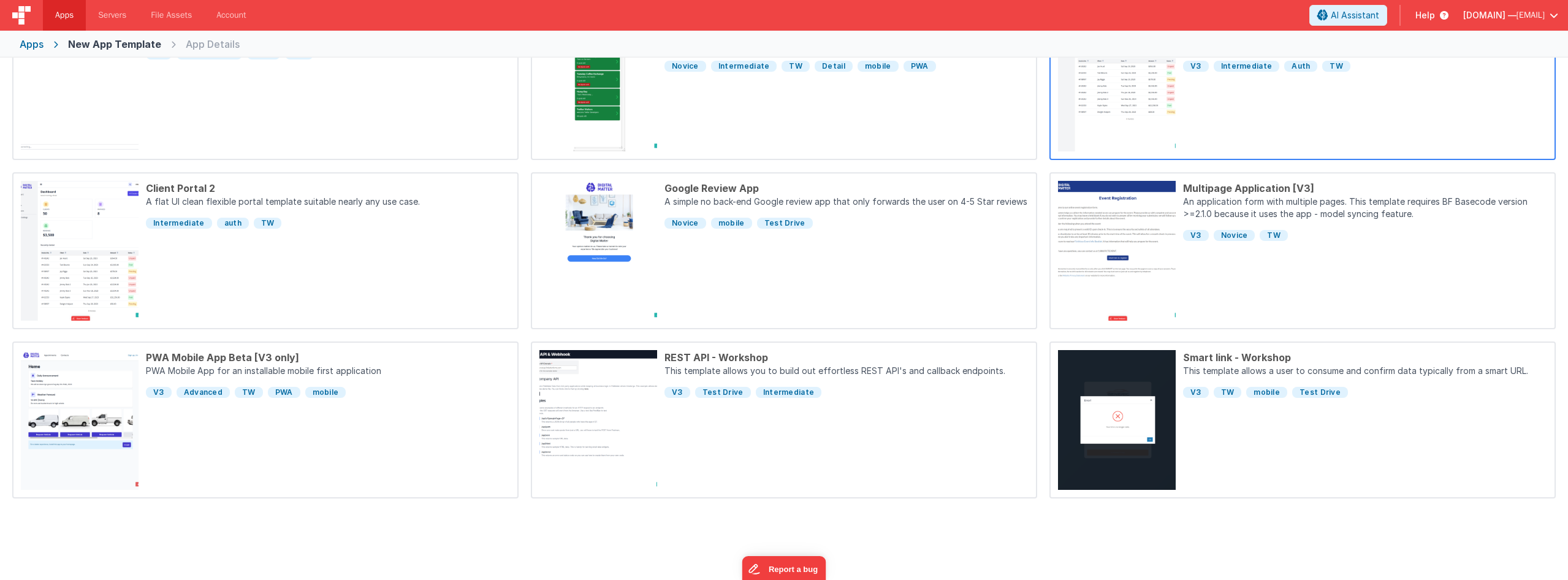 scroll, scrollTop: 221, scrollLeft: 0, axis: vertical 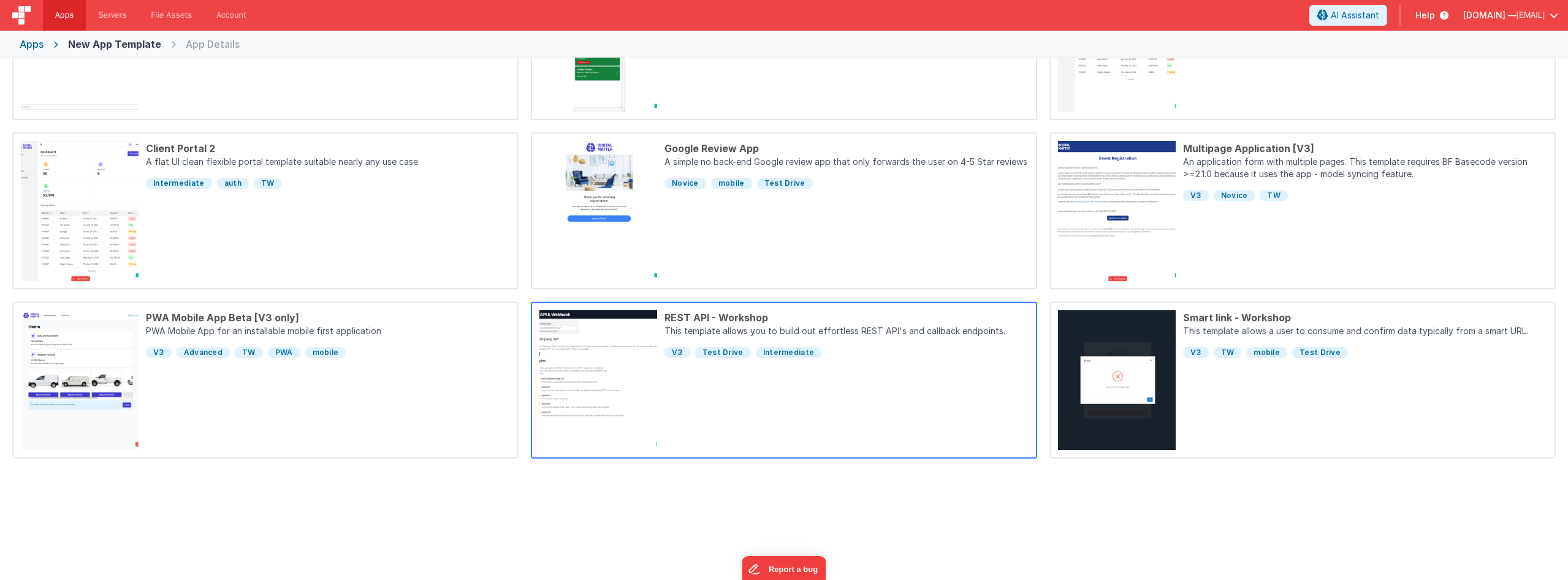 click on "REST API - Workshop   This template allows you to build out effortless REST API's and callback endpoints.
V3
Test Drive
Intermediate" at bounding box center [843, 380] 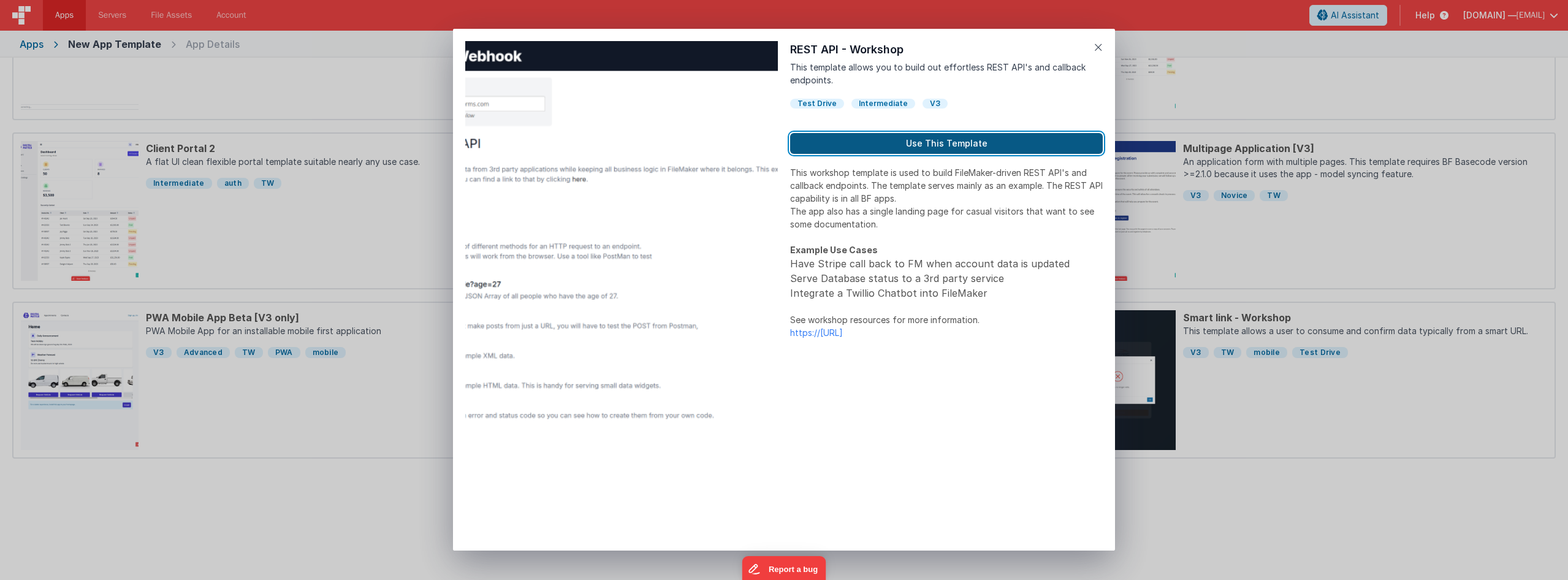 click on "Use This Template" at bounding box center (946, 143) 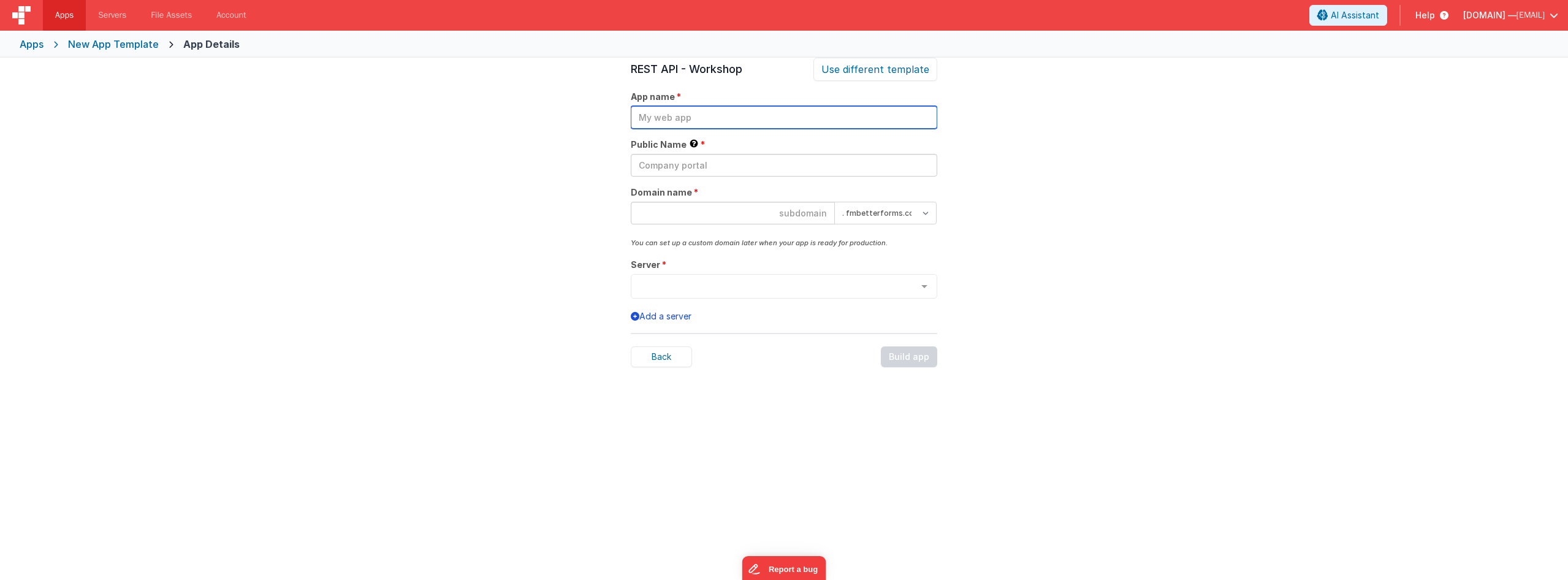 click at bounding box center (784, 117) 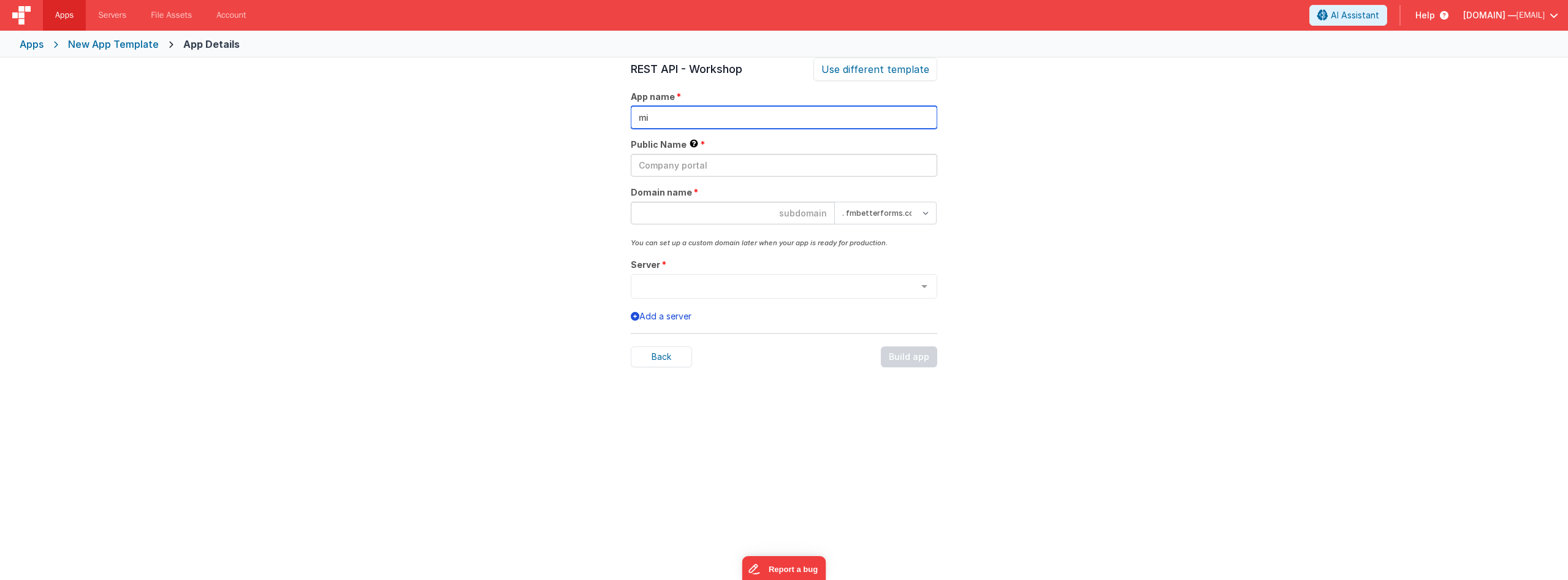 type on "m" 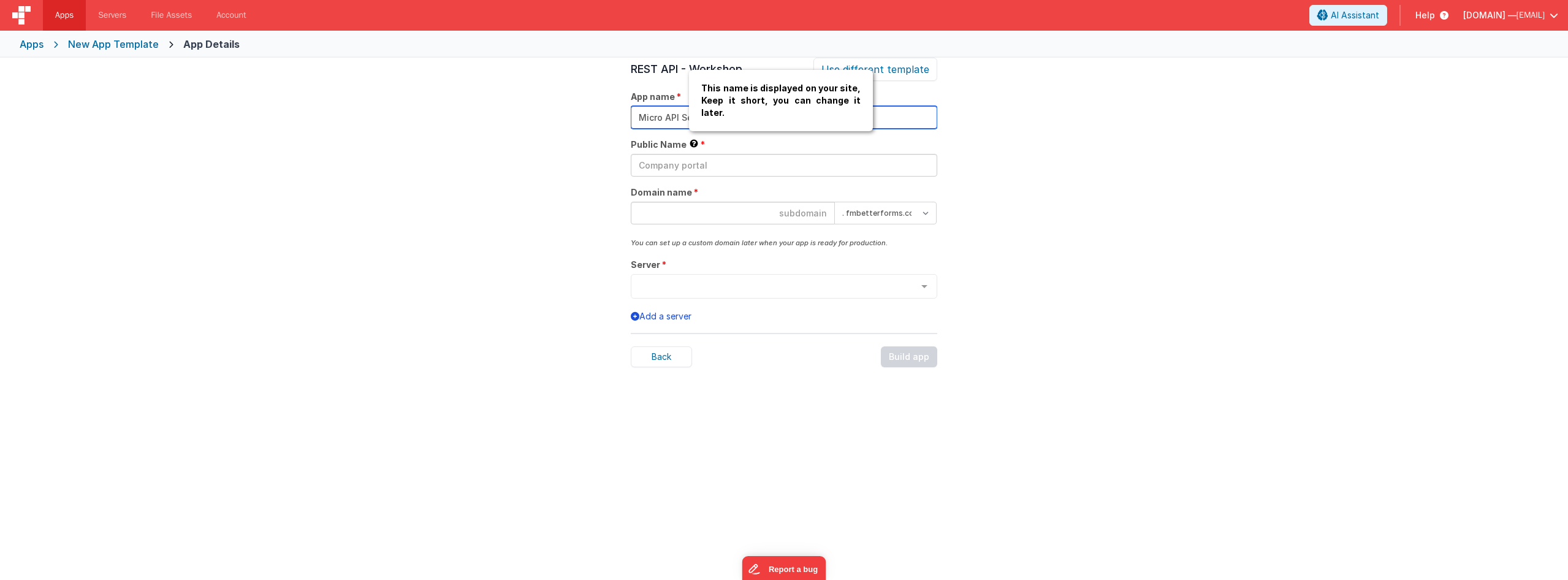 type on "Micro API Service" 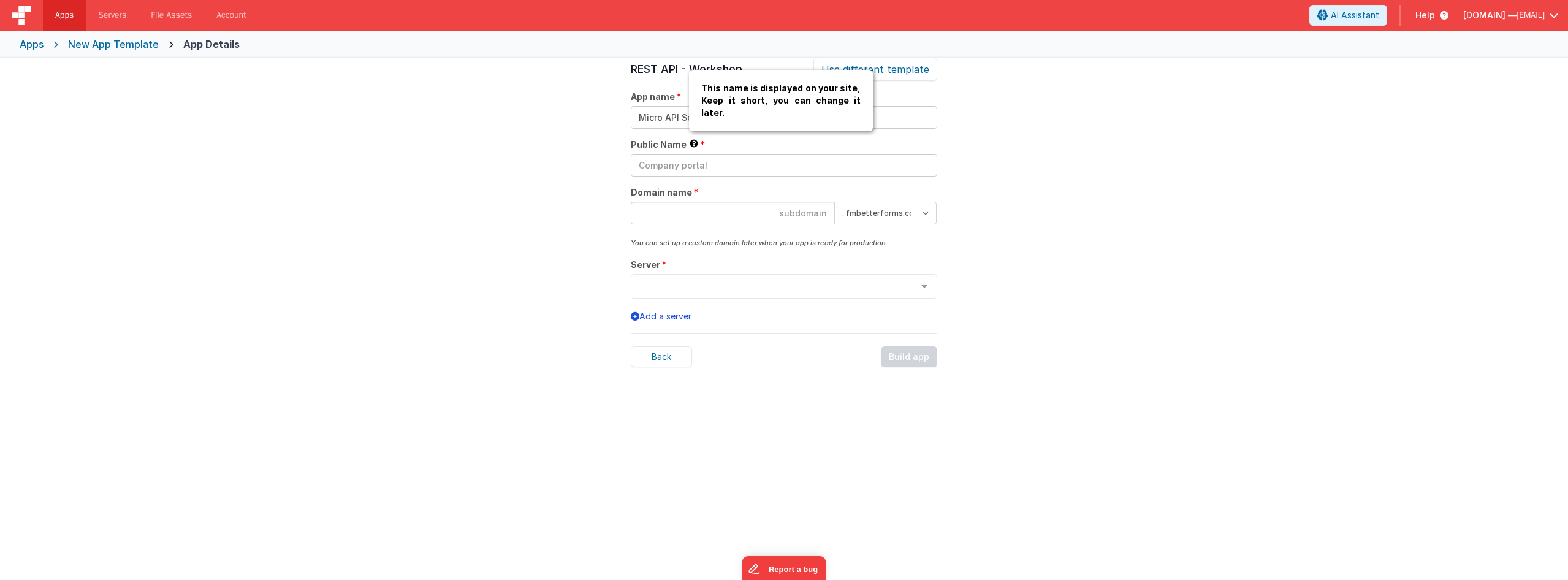 click on "This name is displayed on your site, Keep it short, you can change it later." at bounding box center (781, 101) 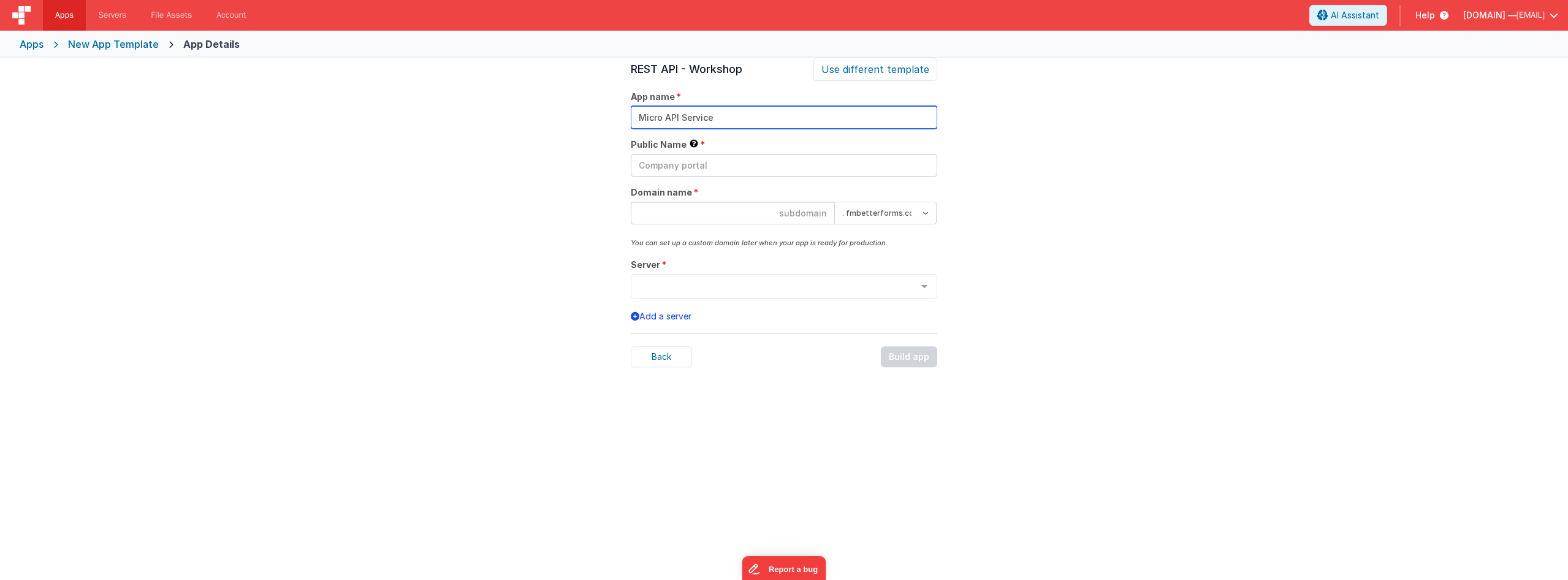 drag, startPoint x: 577, startPoint y: 127, endPoint x: 563, endPoint y: 129, distance: 14.142136 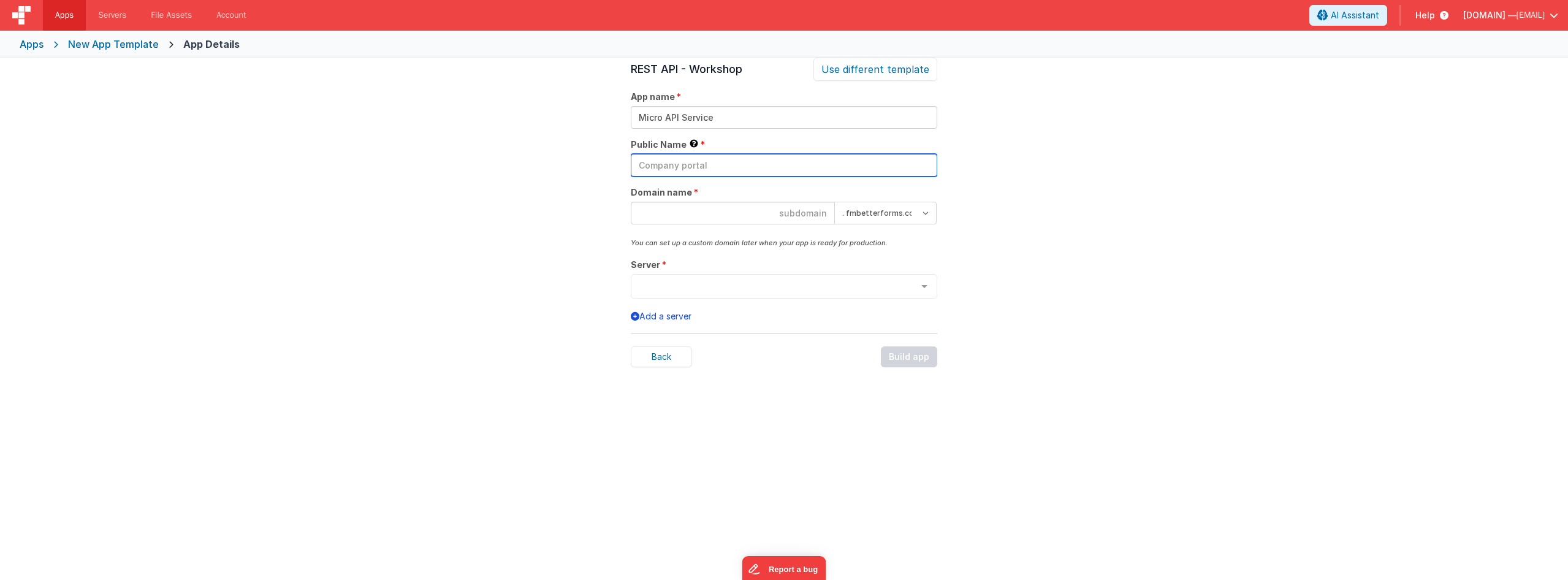 click at bounding box center (784, 165) 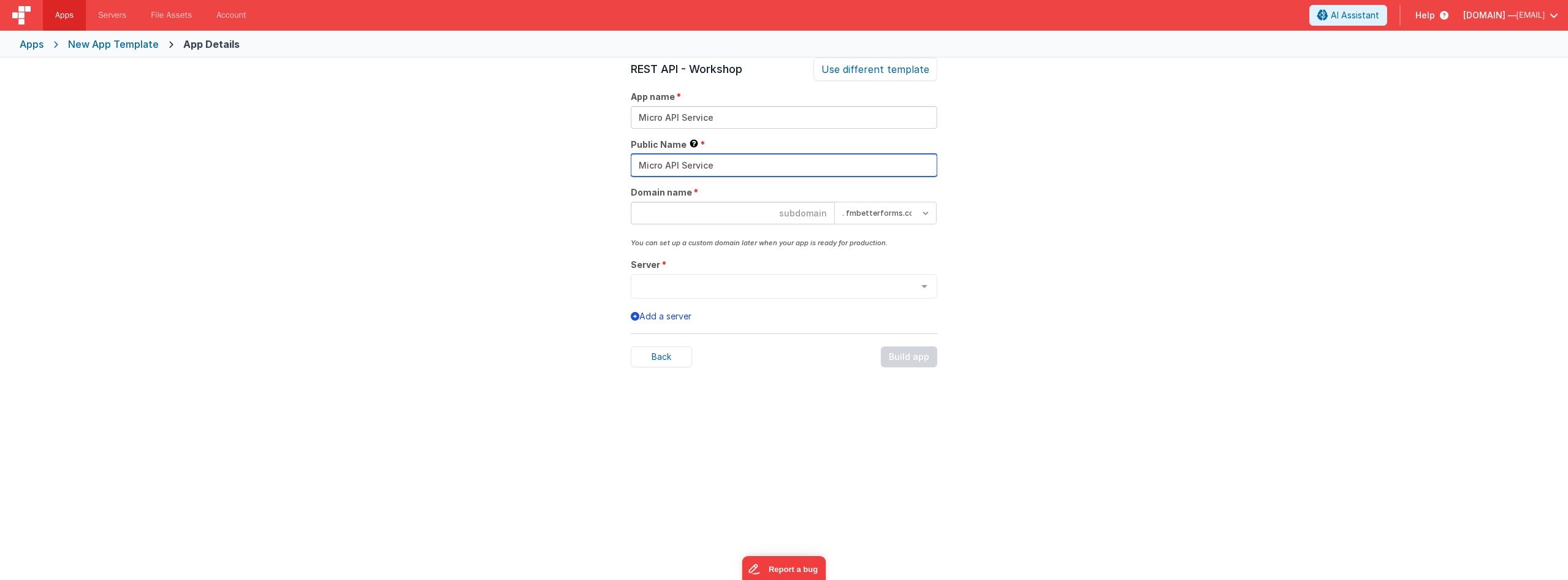type on "Micro API Service" 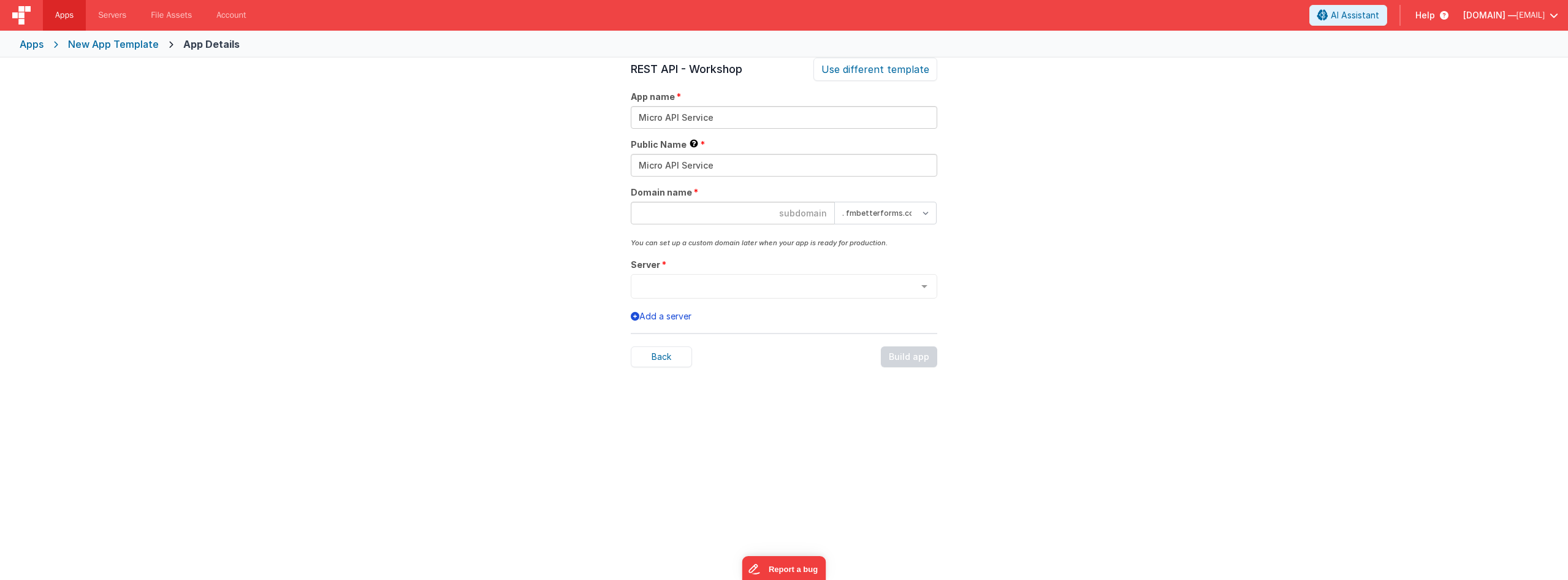 click at bounding box center [733, 213] 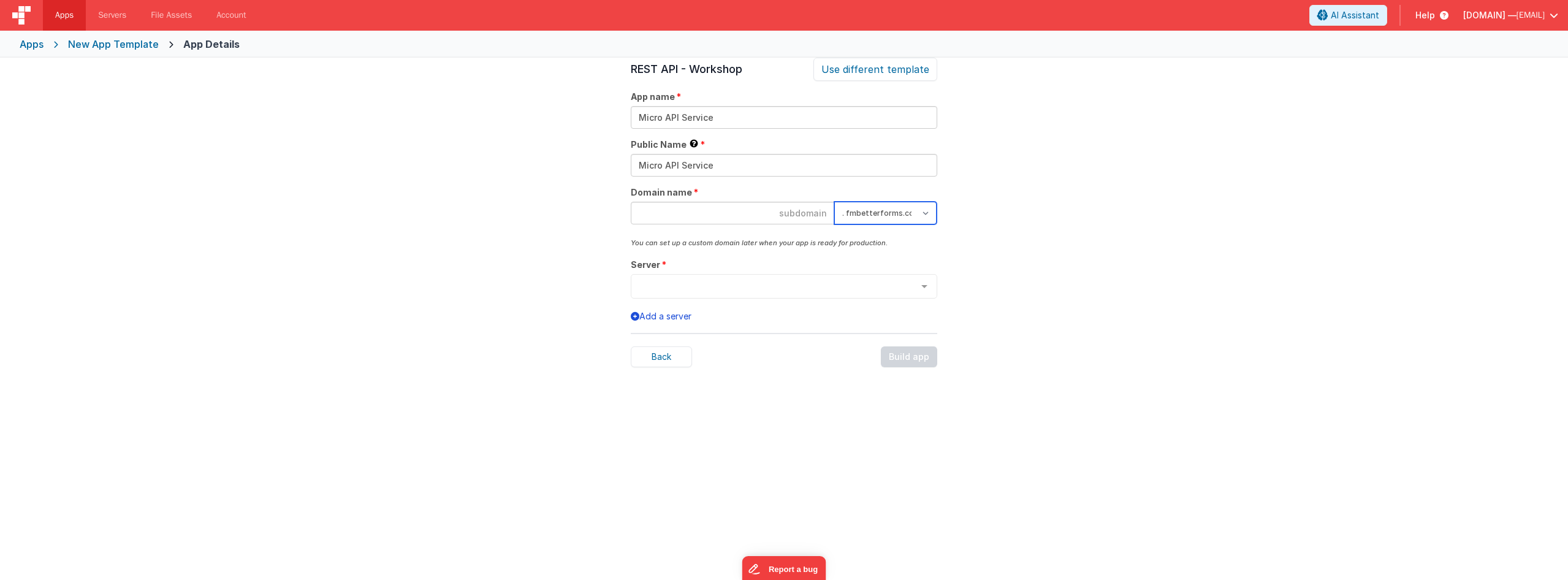 click on ". clientportal.cloud . fmbetterforms.com" at bounding box center (885, 213) 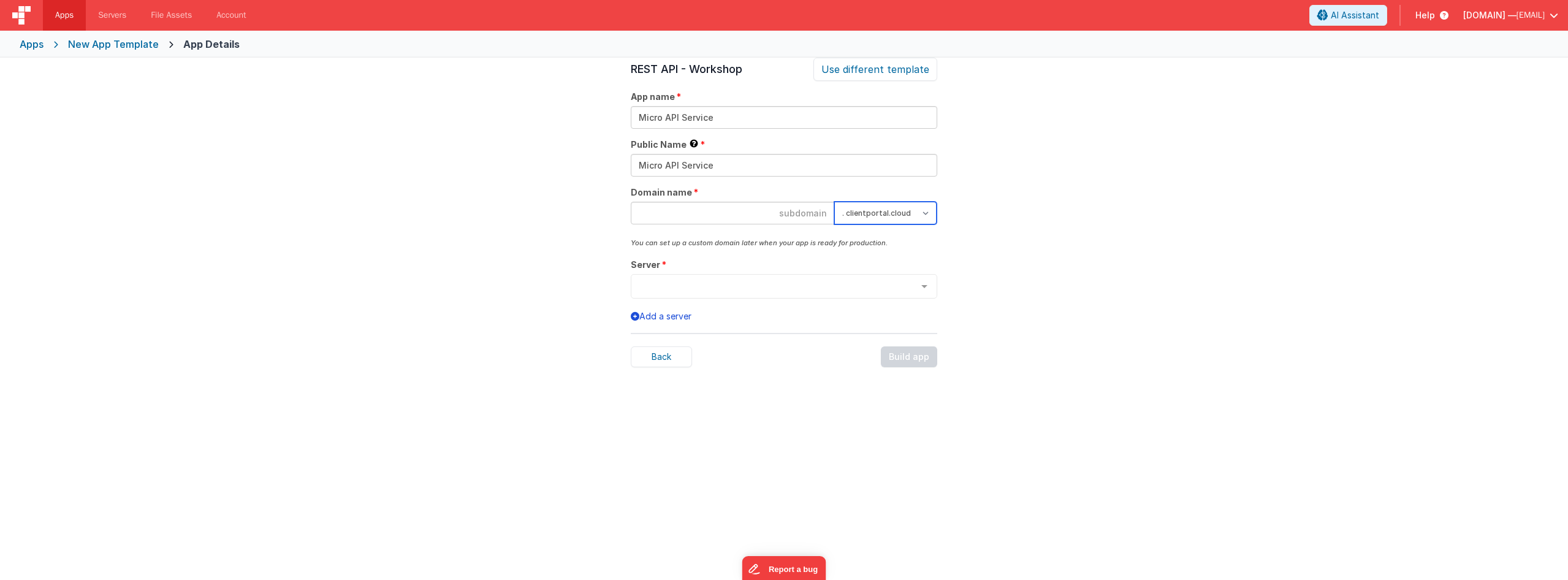 click on ". clientportal.cloud . fmbetterforms.com" at bounding box center [885, 213] 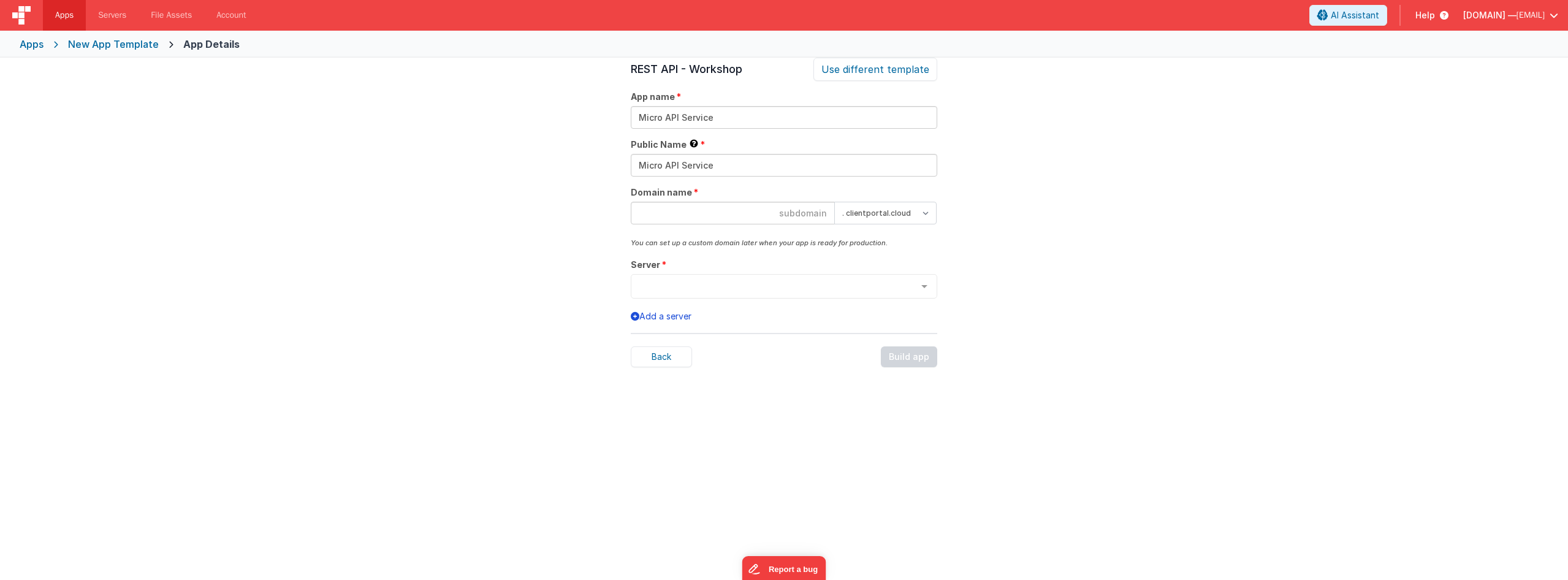 click at bounding box center [733, 213] 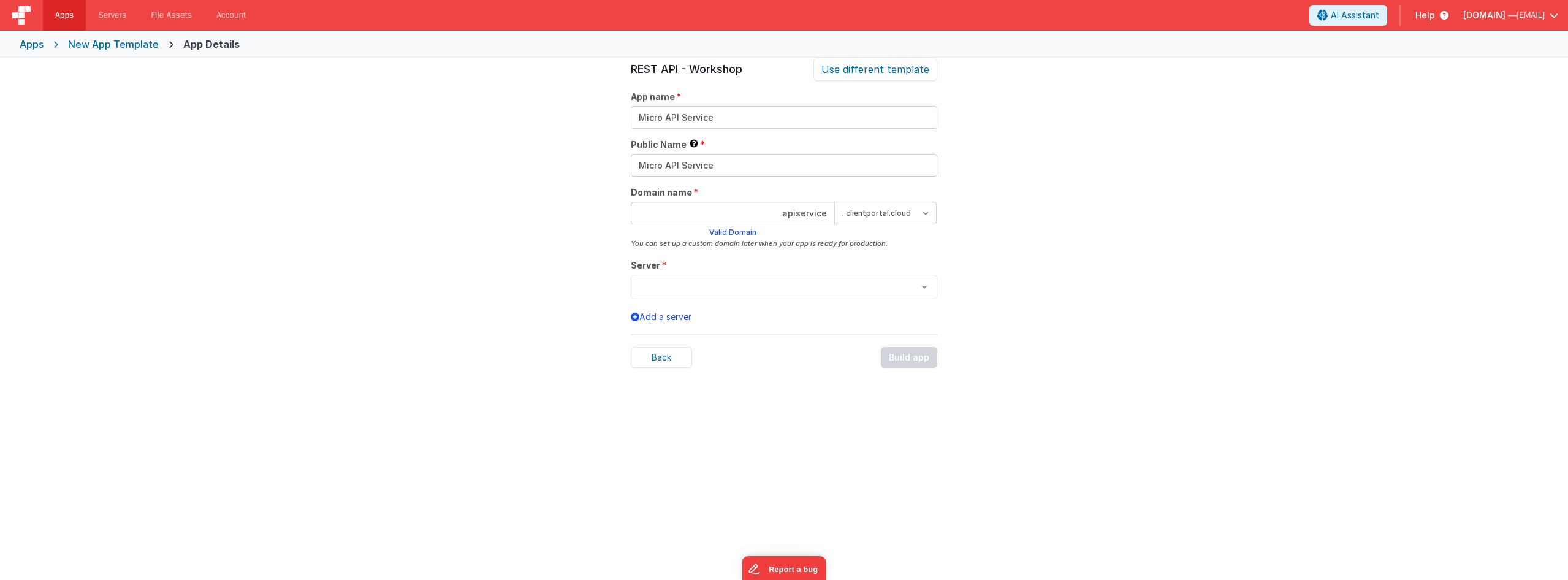 type on "apiservice" 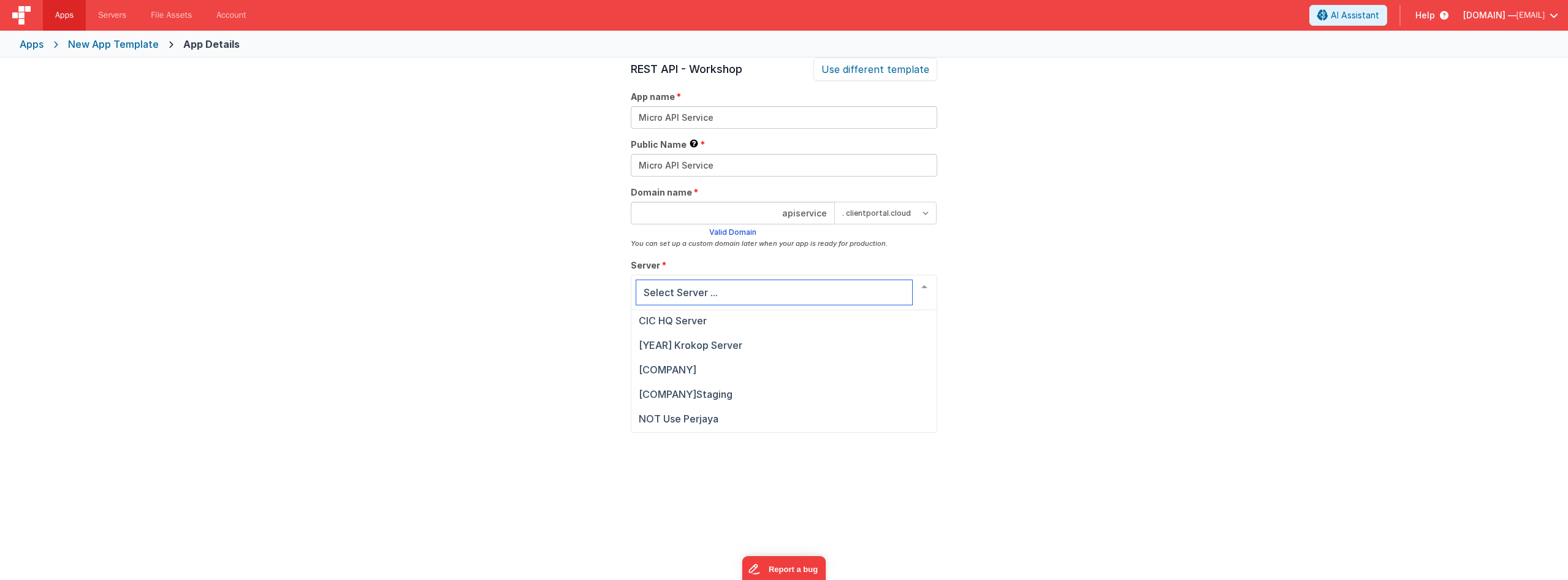 scroll, scrollTop: 0, scrollLeft: 0, axis: both 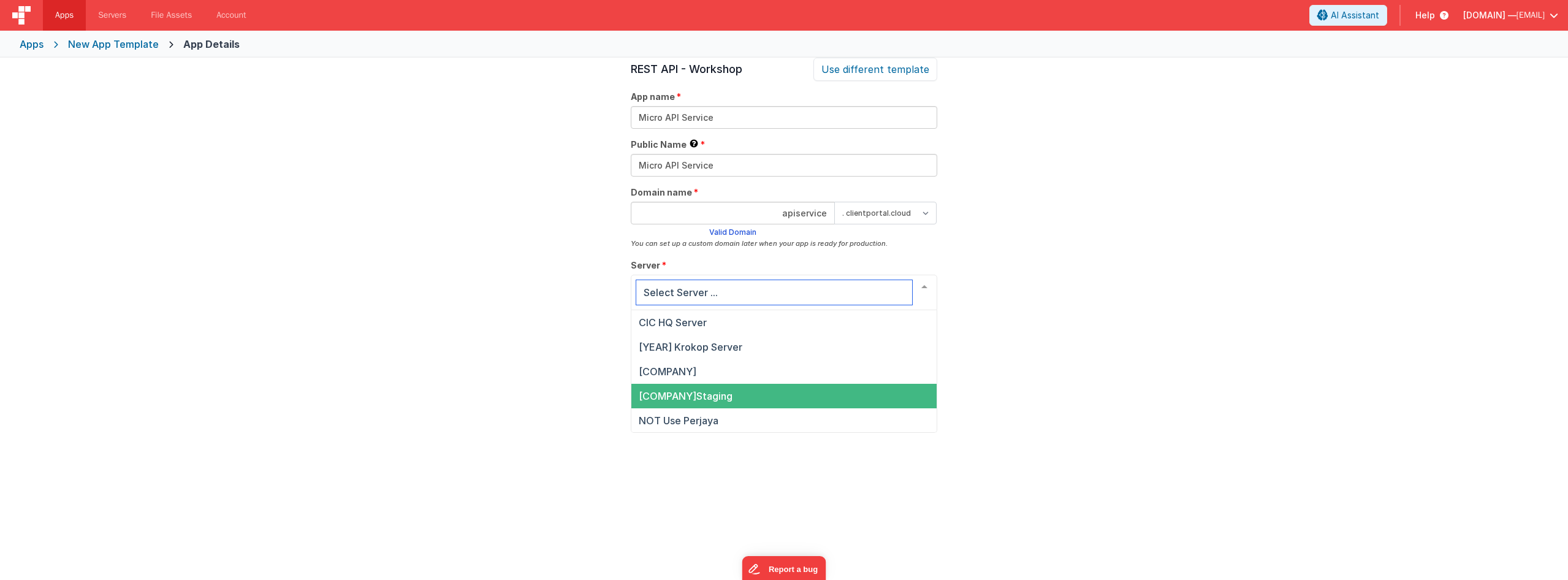 click on "[COMPANY]Staging" at bounding box center (784, 396) 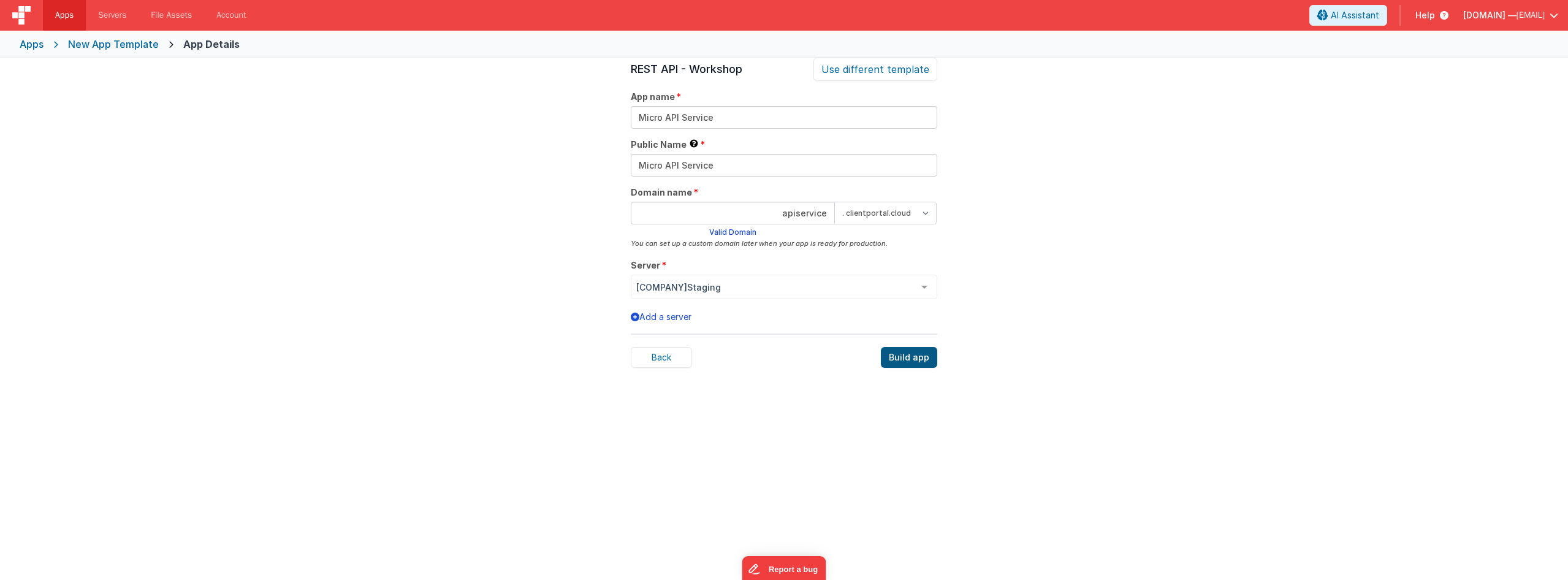 click on "Build app" at bounding box center (909, 357) 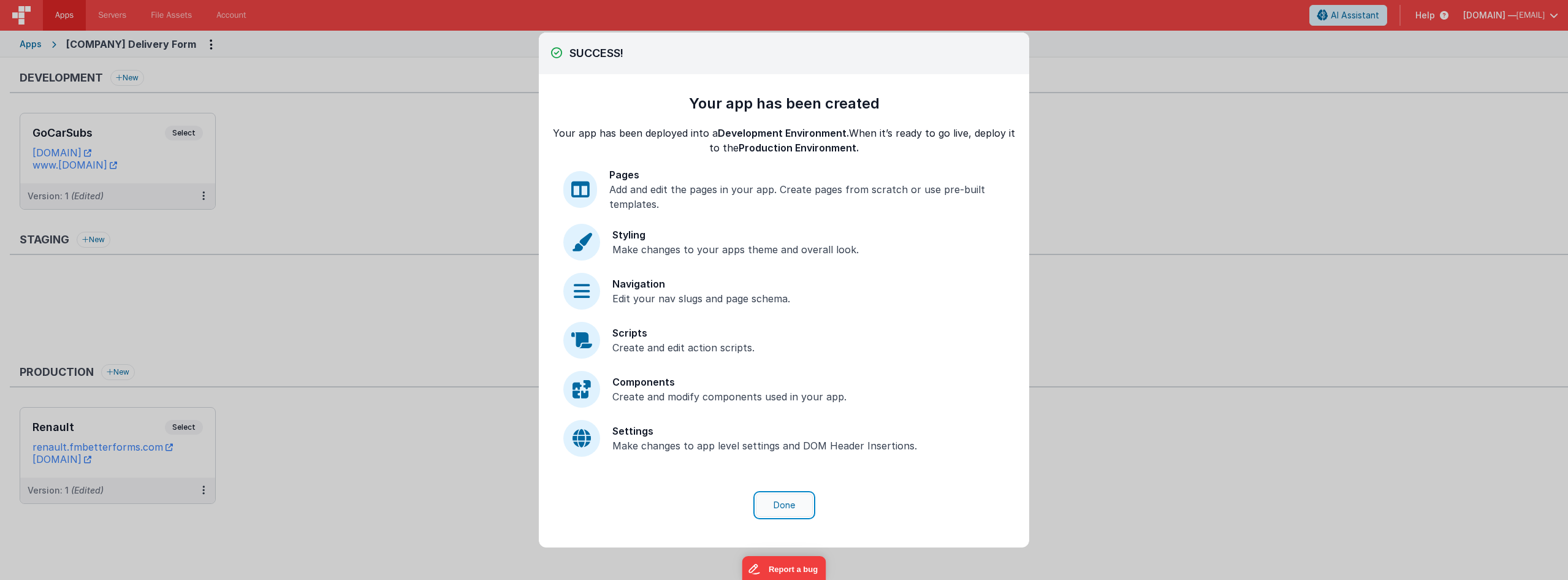 click on "Done" at bounding box center [784, 505] 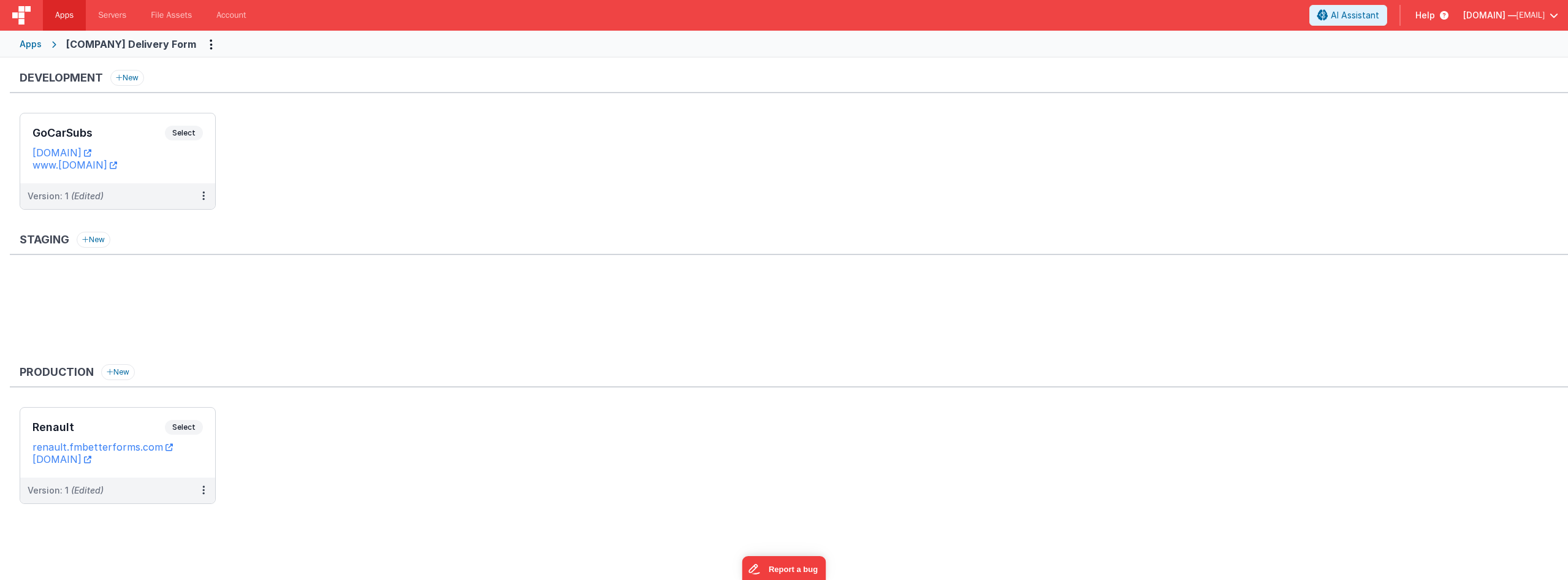 click on "Apps" at bounding box center [31, 44] 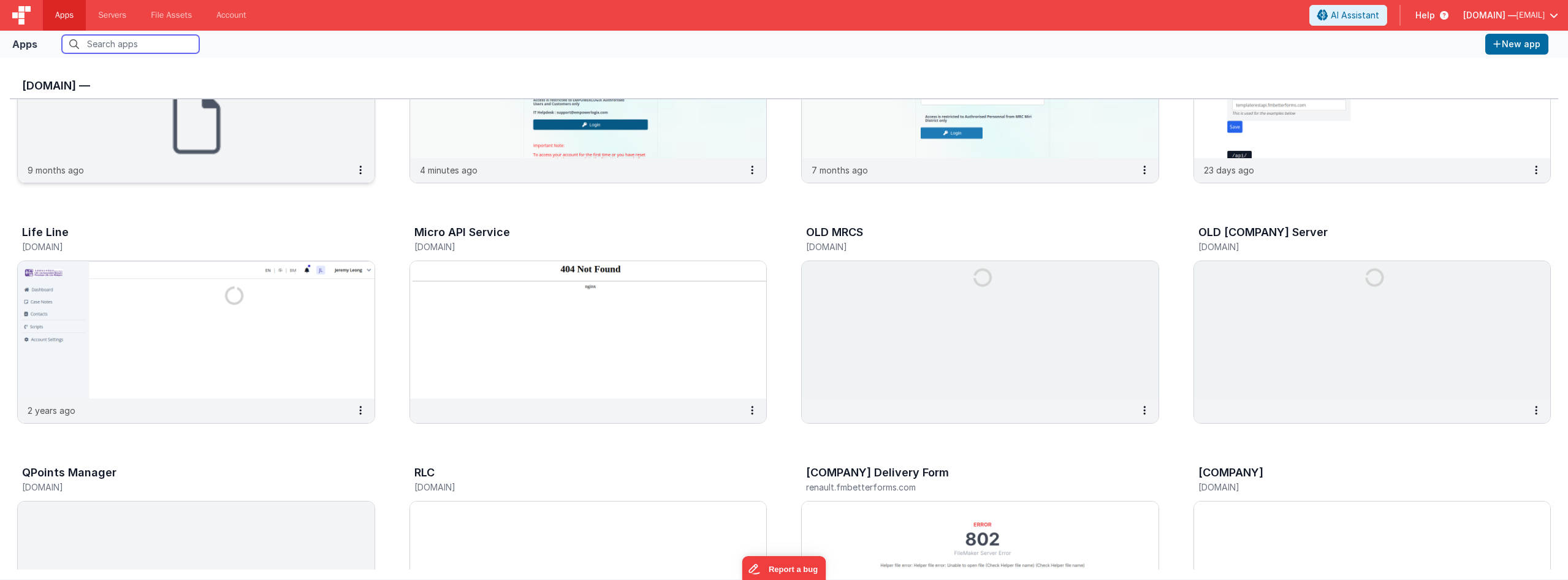 scroll, scrollTop: 69, scrollLeft: 0, axis: vertical 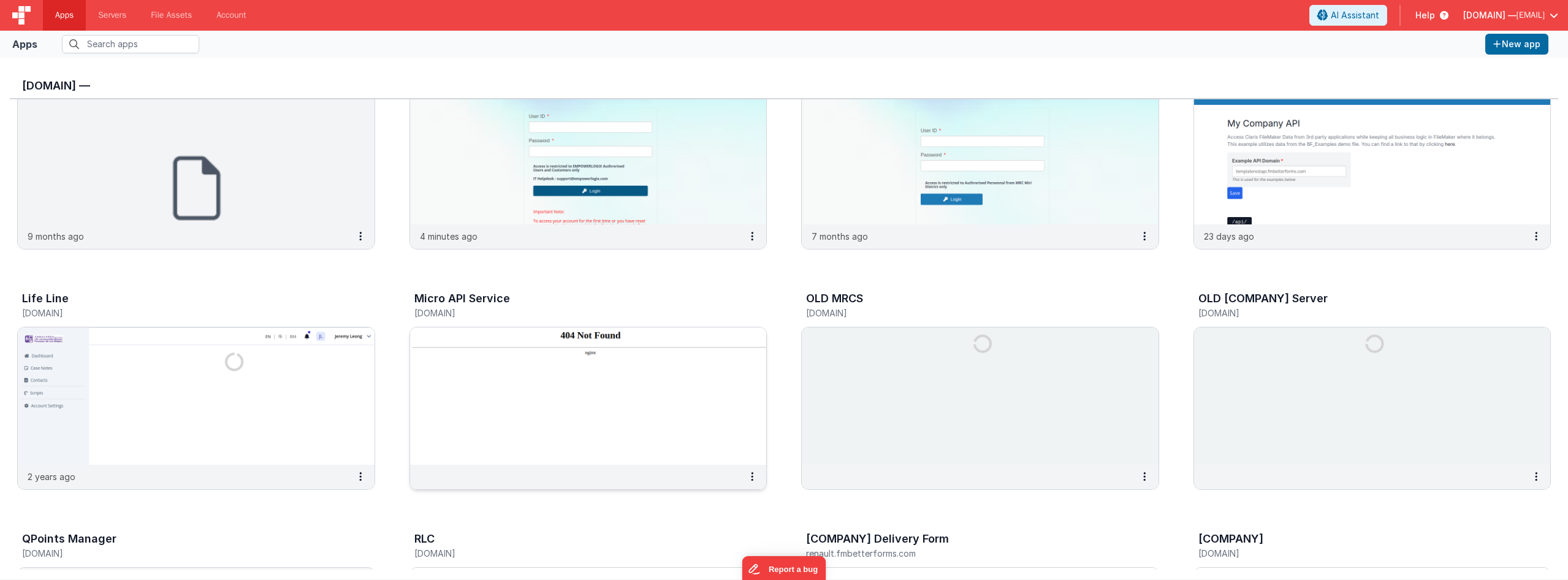 click at bounding box center [588, 396] 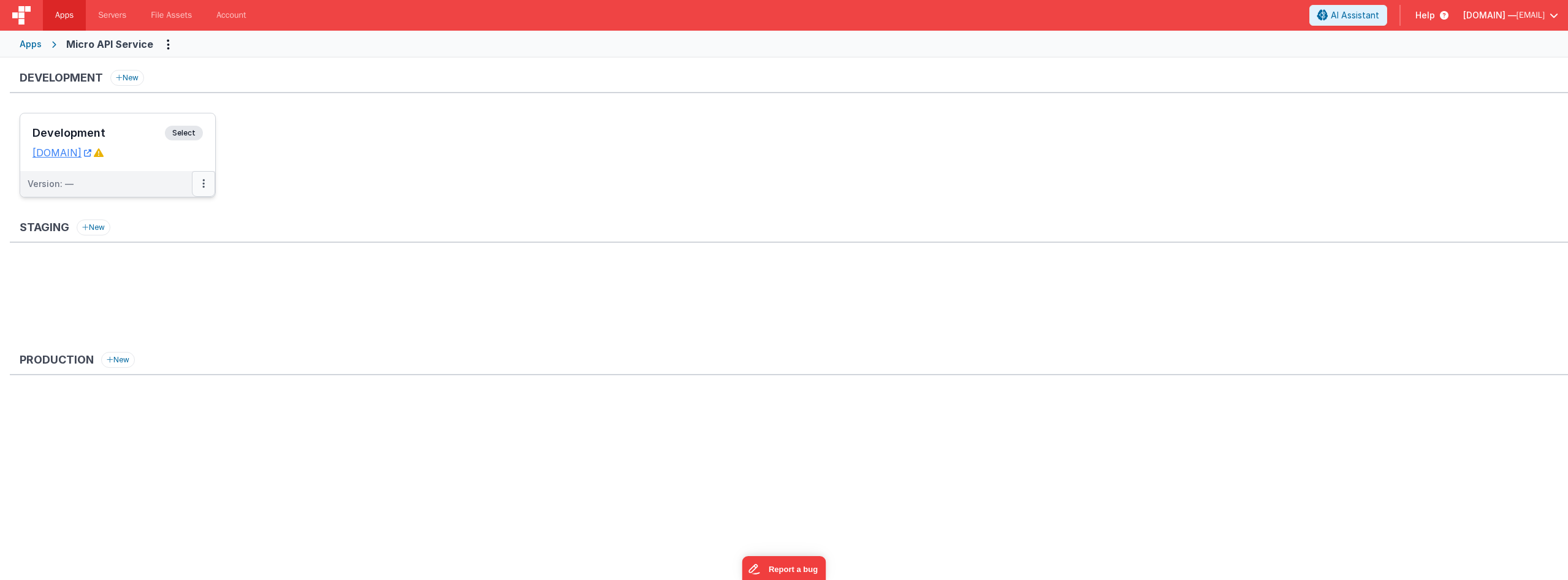 click at bounding box center [204, 184] 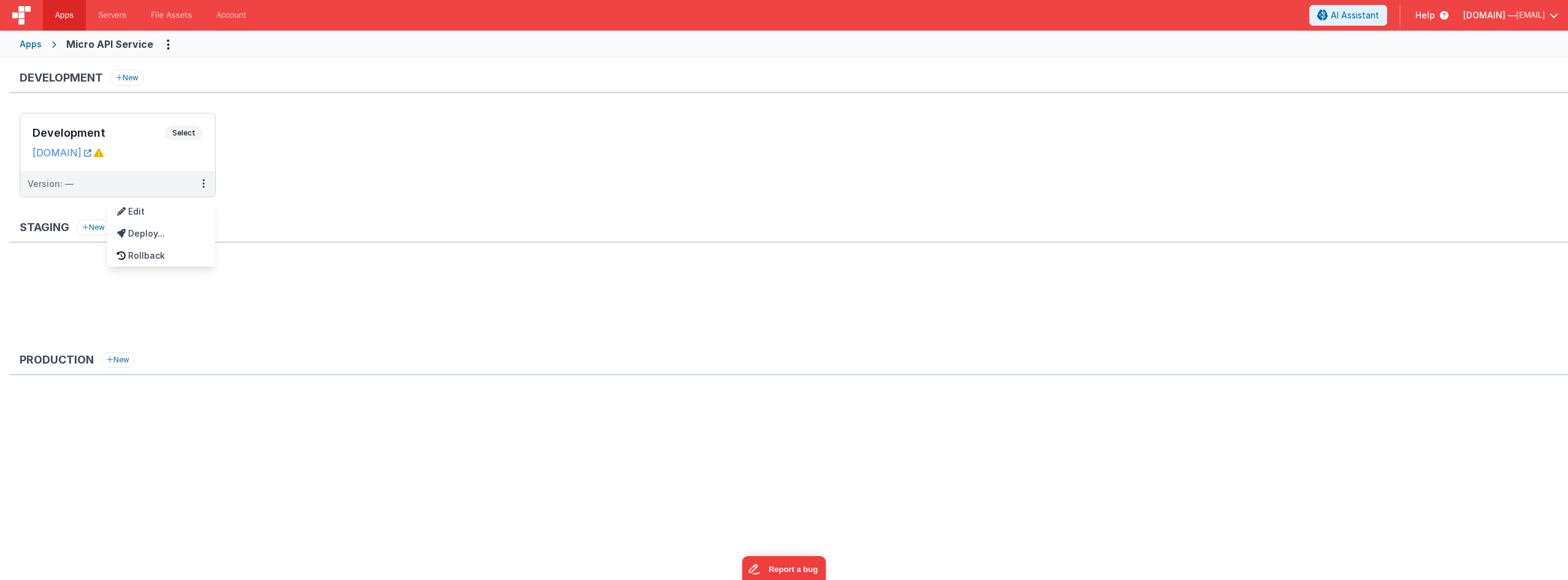 click at bounding box center [784, 290] 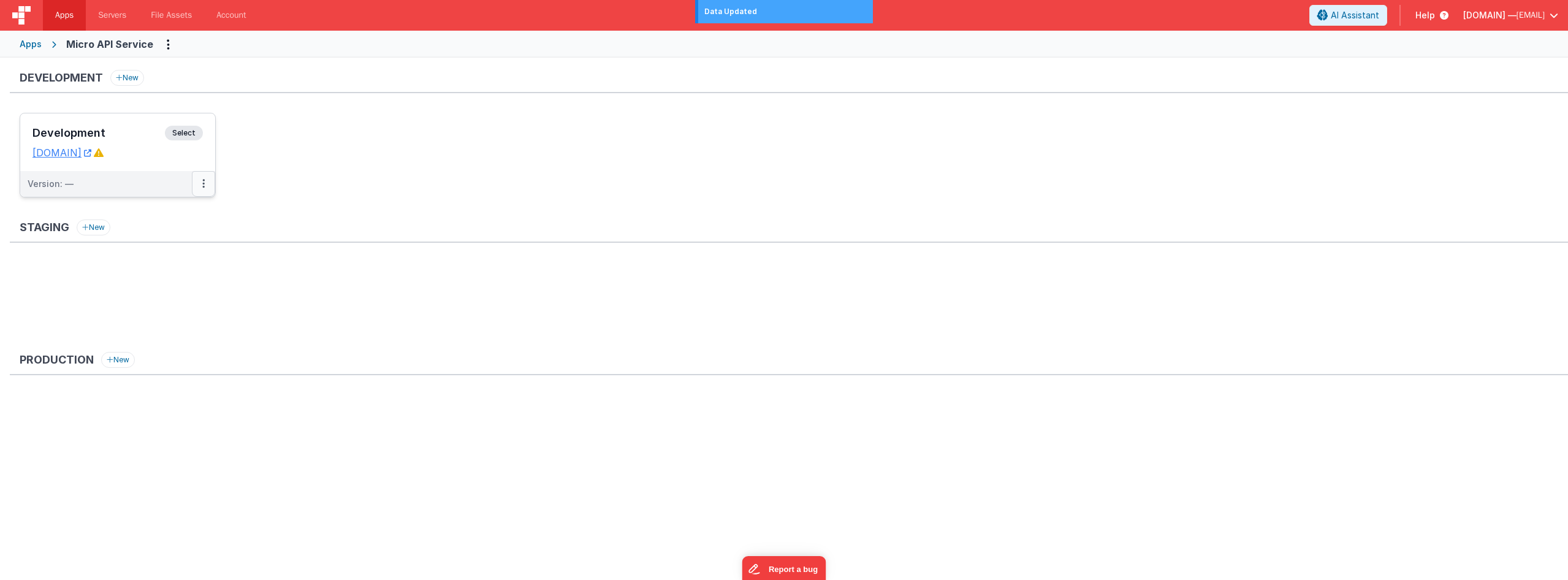 click at bounding box center (204, 184) 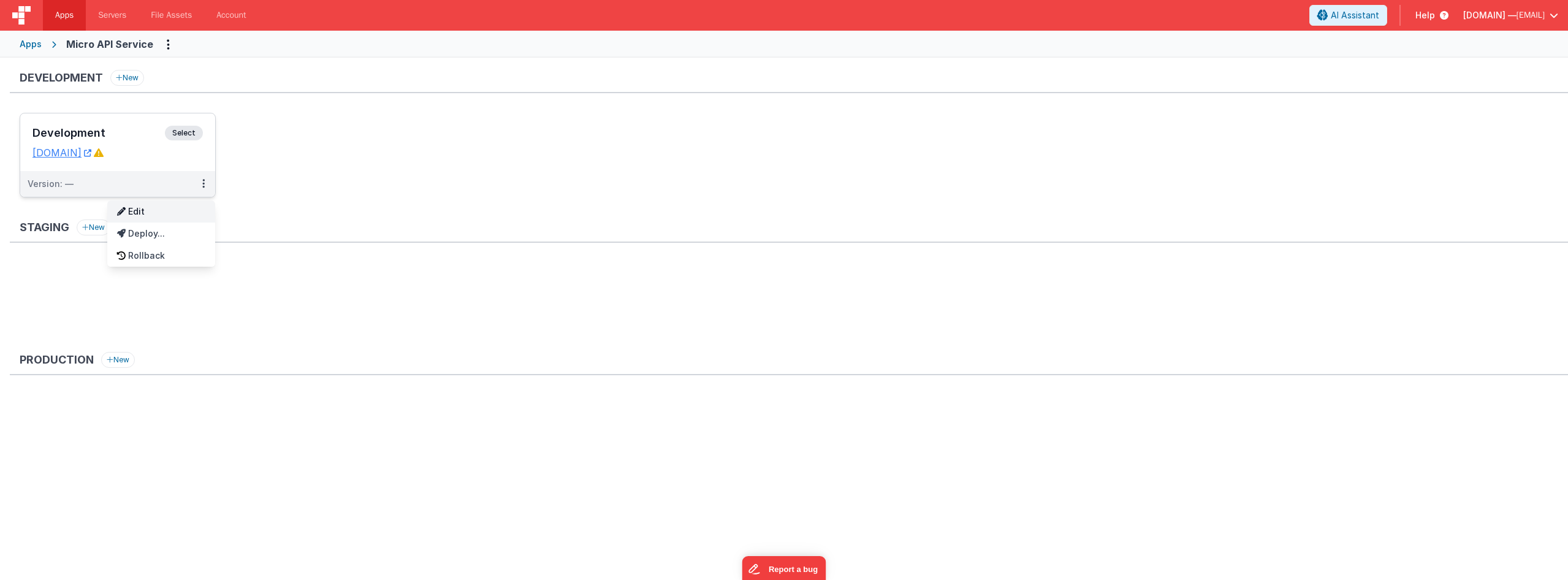 click on "Edit" at bounding box center [161, 212] 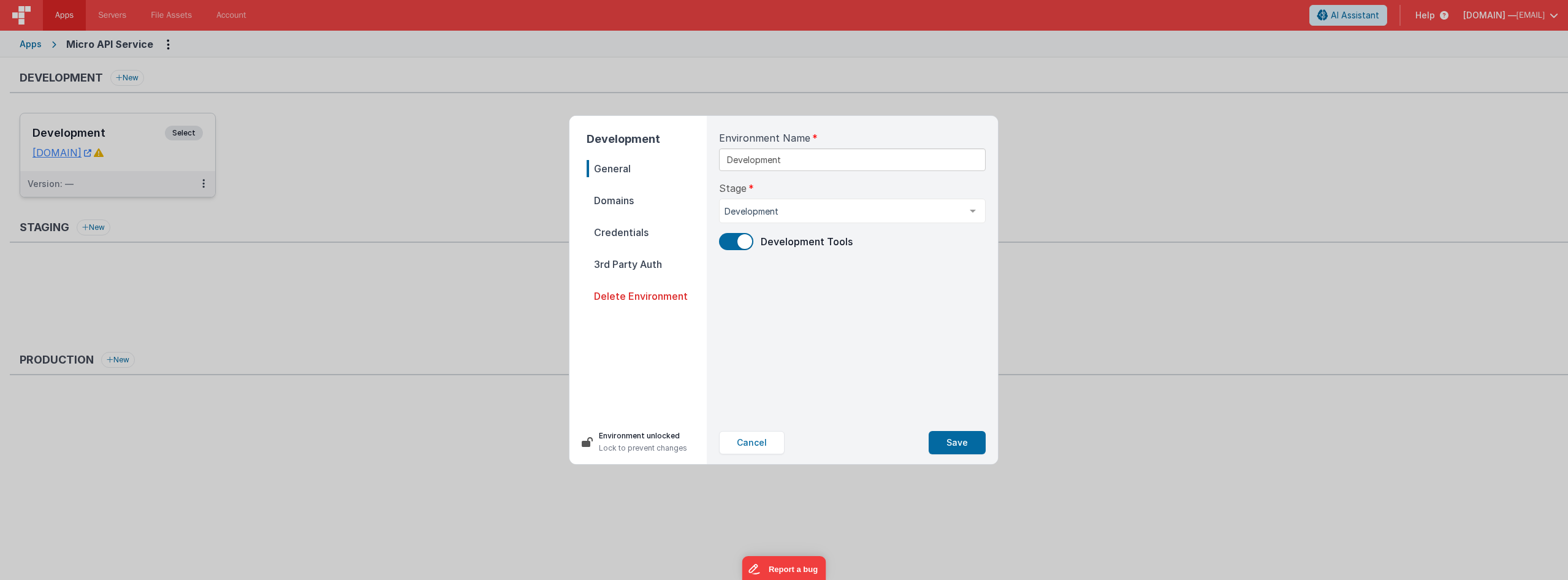 click on "Domains" at bounding box center [647, 200] 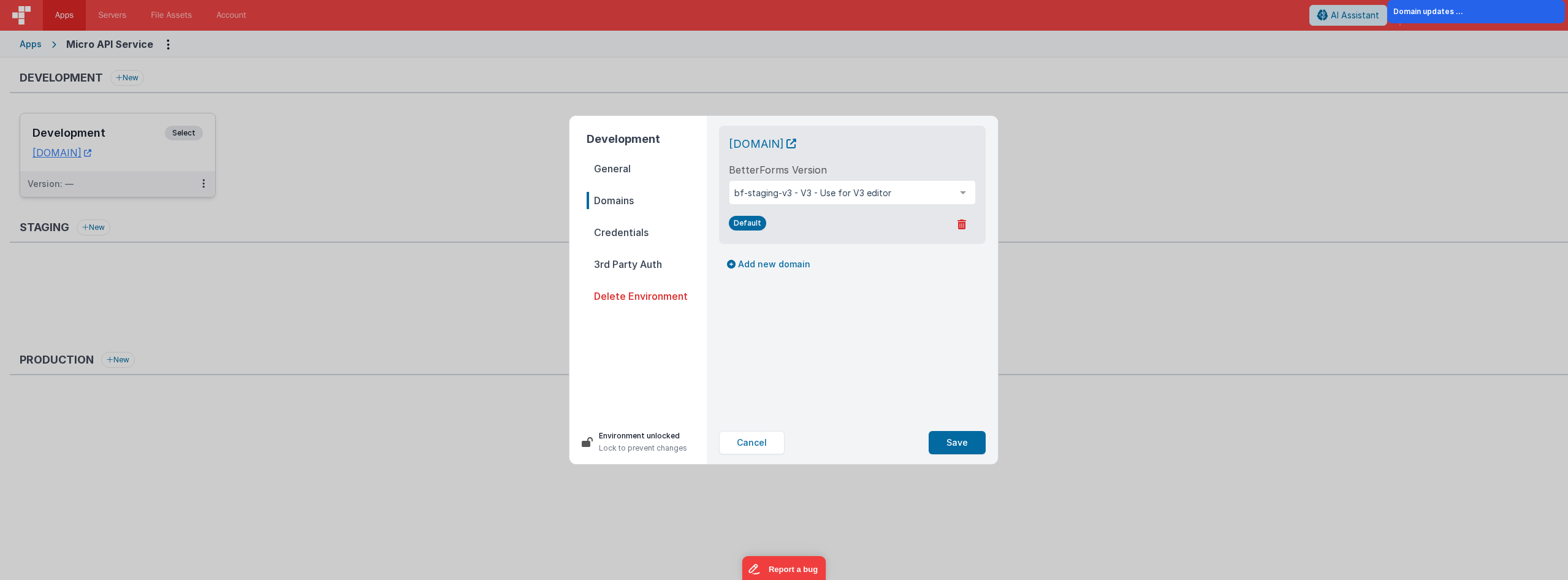 click on "Credentials" at bounding box center (647, 232) 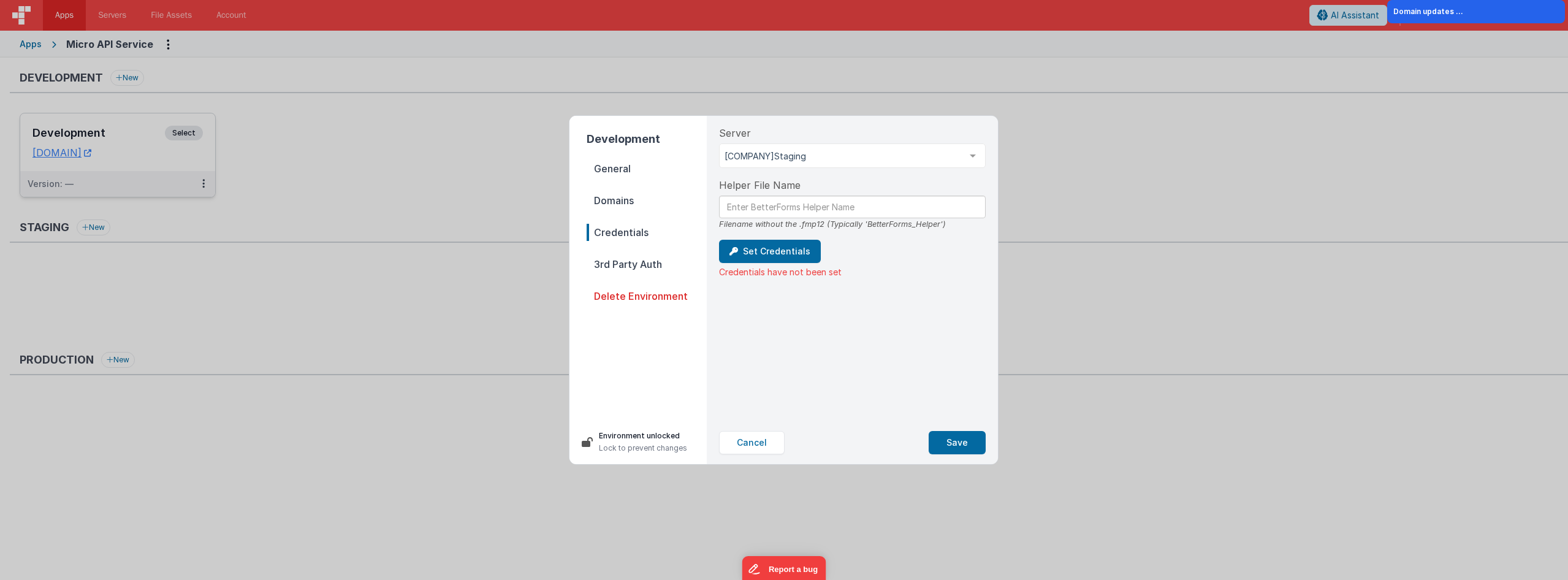 click on "3rd Party Auth" at bounding box center [647, 264] 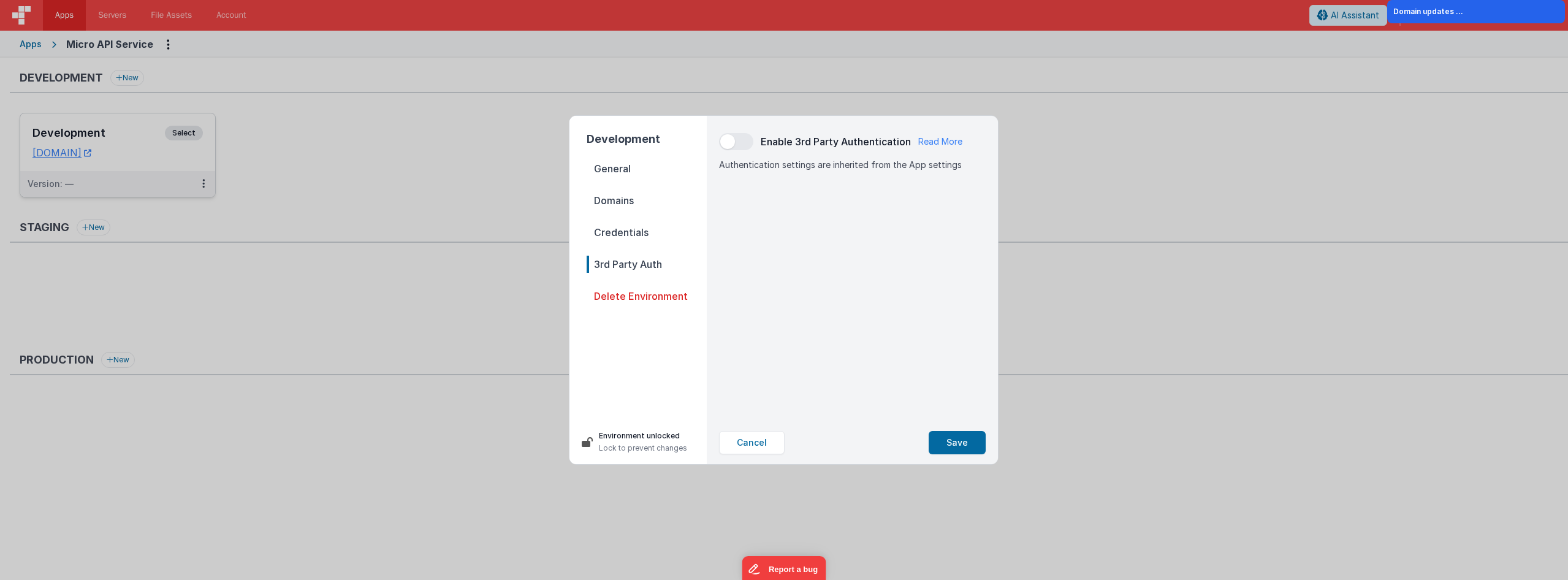 click on "Credentials" at bounding box center [647, 232] 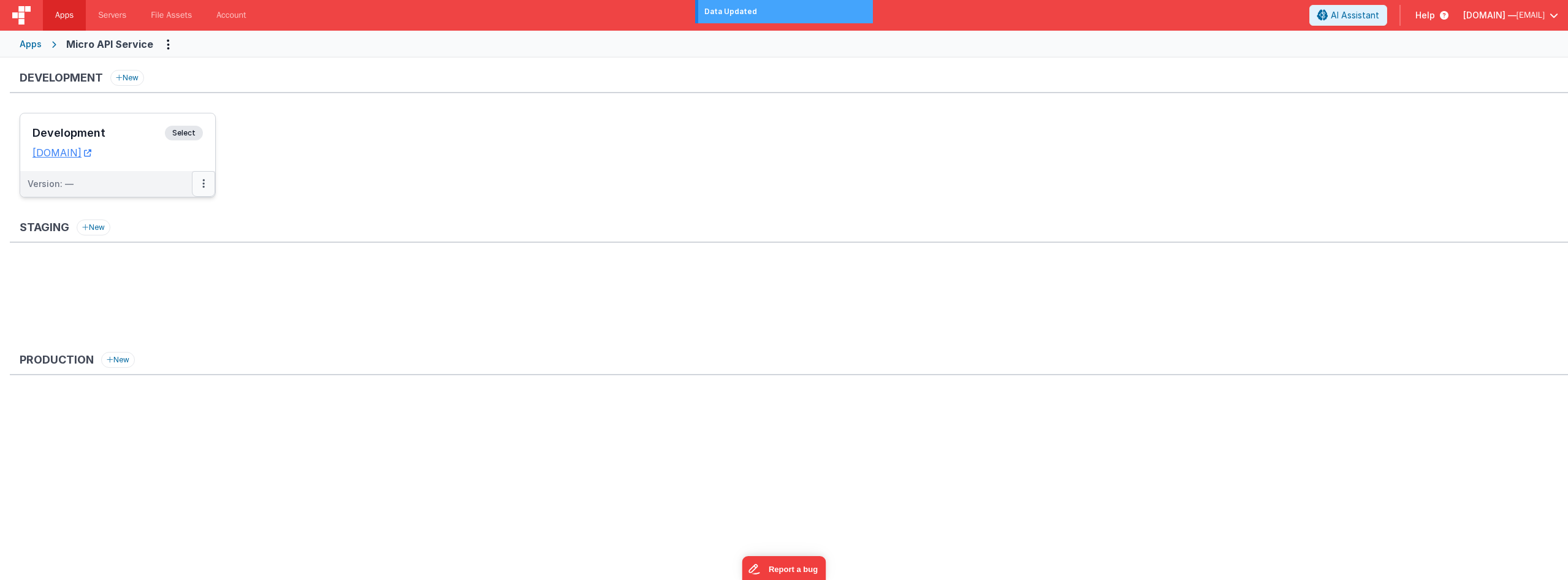 click at bounding box center (204, 184) 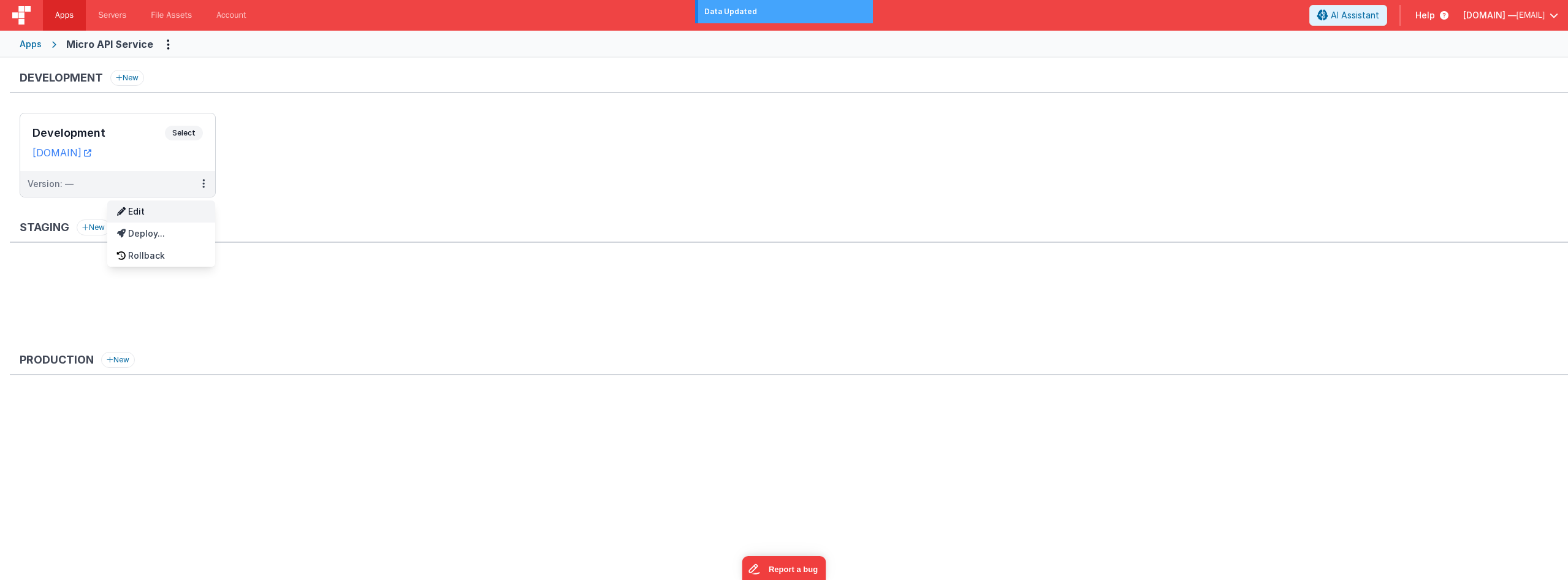 click on "Development
Select   URLs
[DOMAIN]
Version: —
Edit
Deploy...
Rollback" at bounding box center [794, 161] 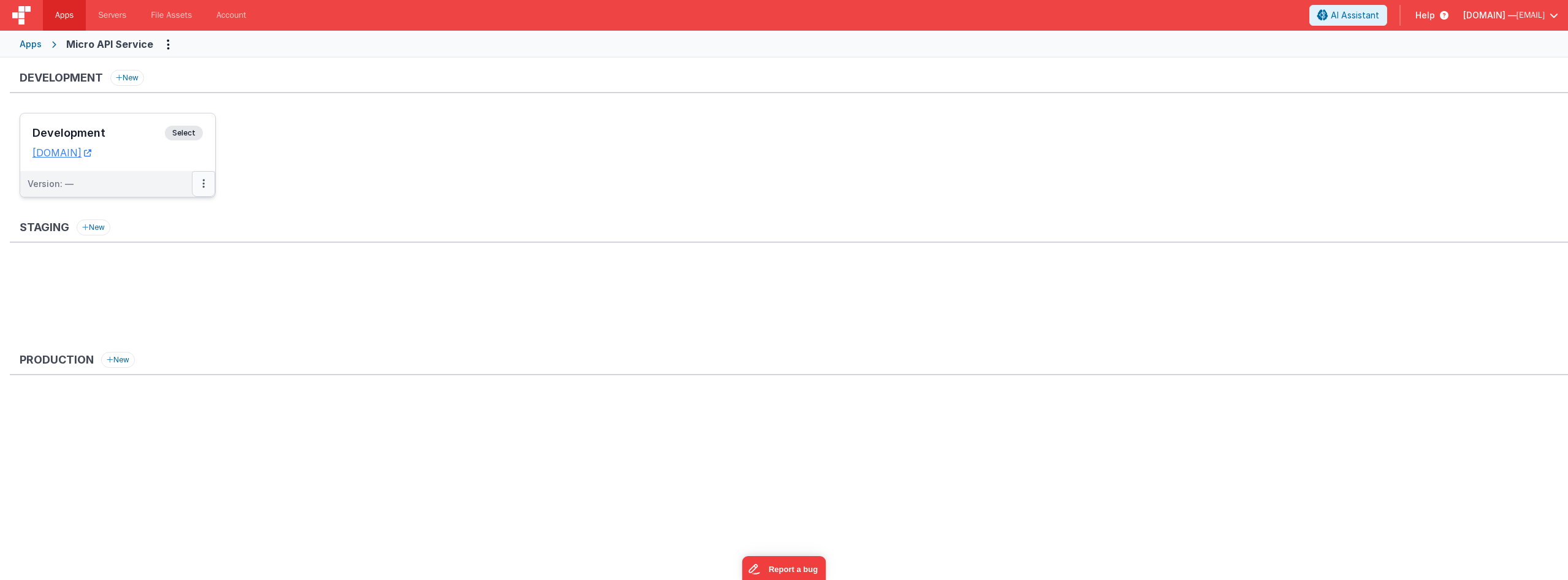 click at bounding box center (204, 184) 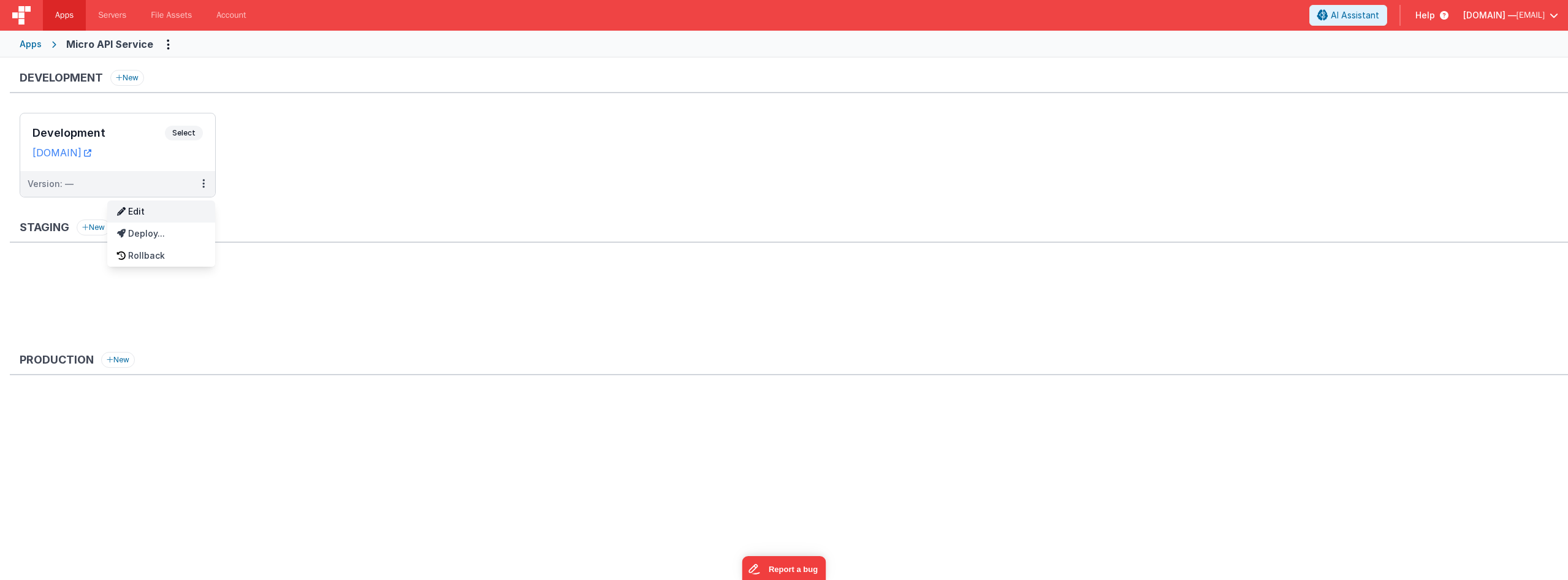 click on "Edit" at bounding box center [161, 212] 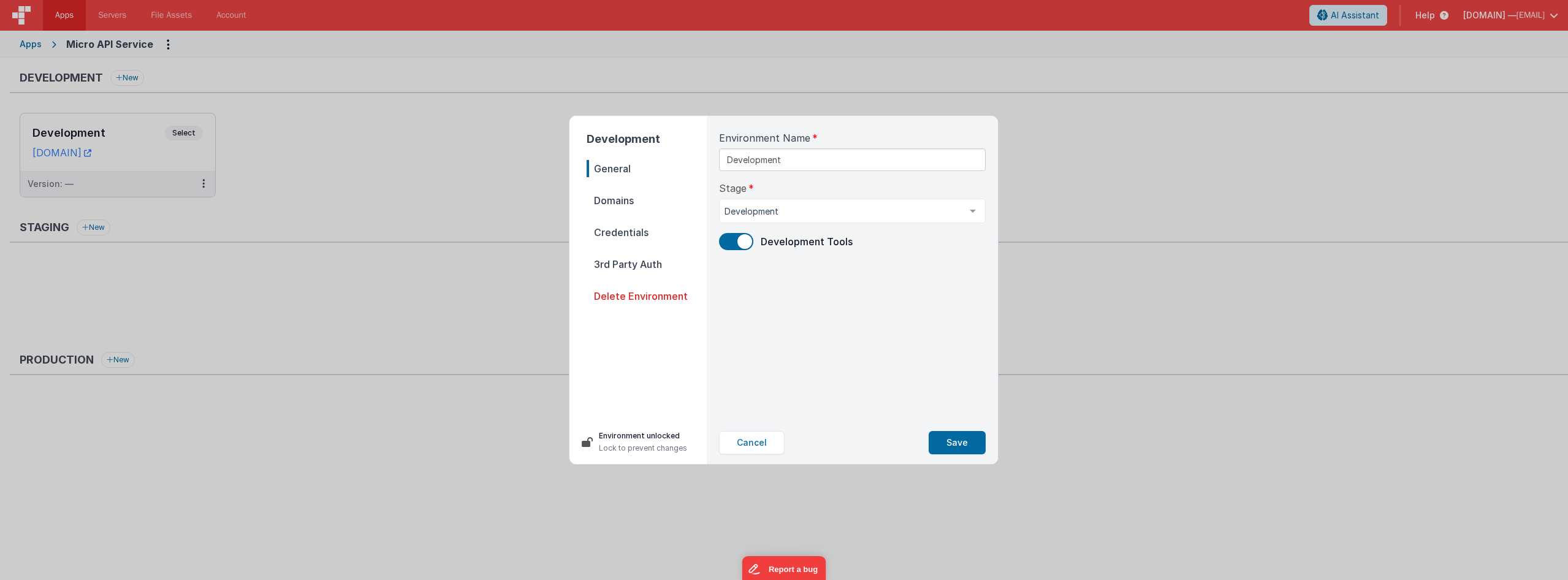 click on "Domains" at bounding box center [647, 200] 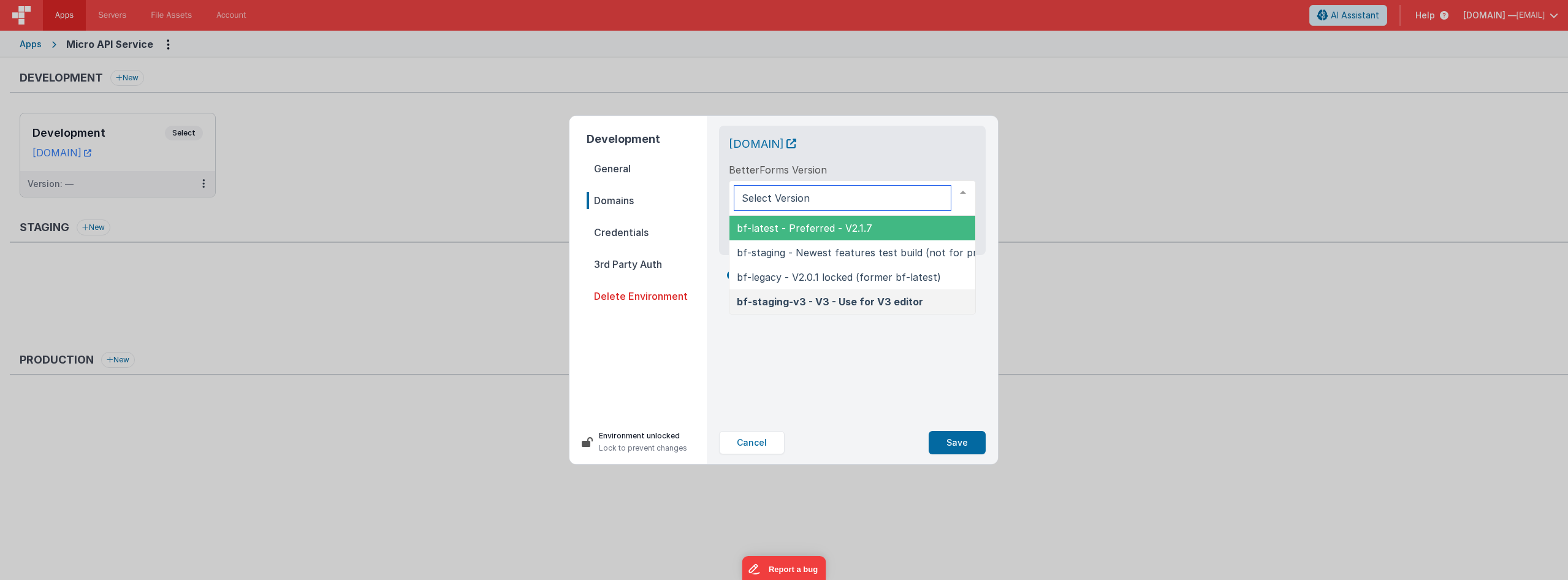 click on "bf-latest - Preferred - V2.1.7" at bounding box center (804, 228) 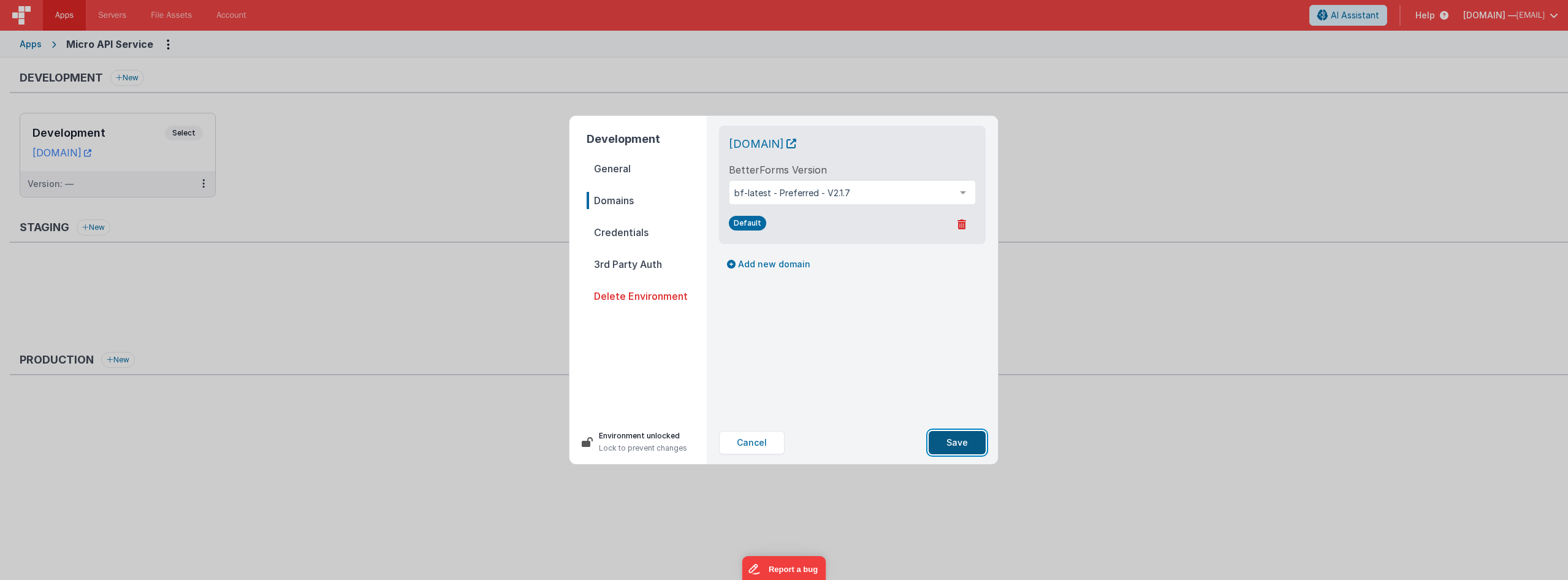 click on "Save" at bounding box center [957, 443] 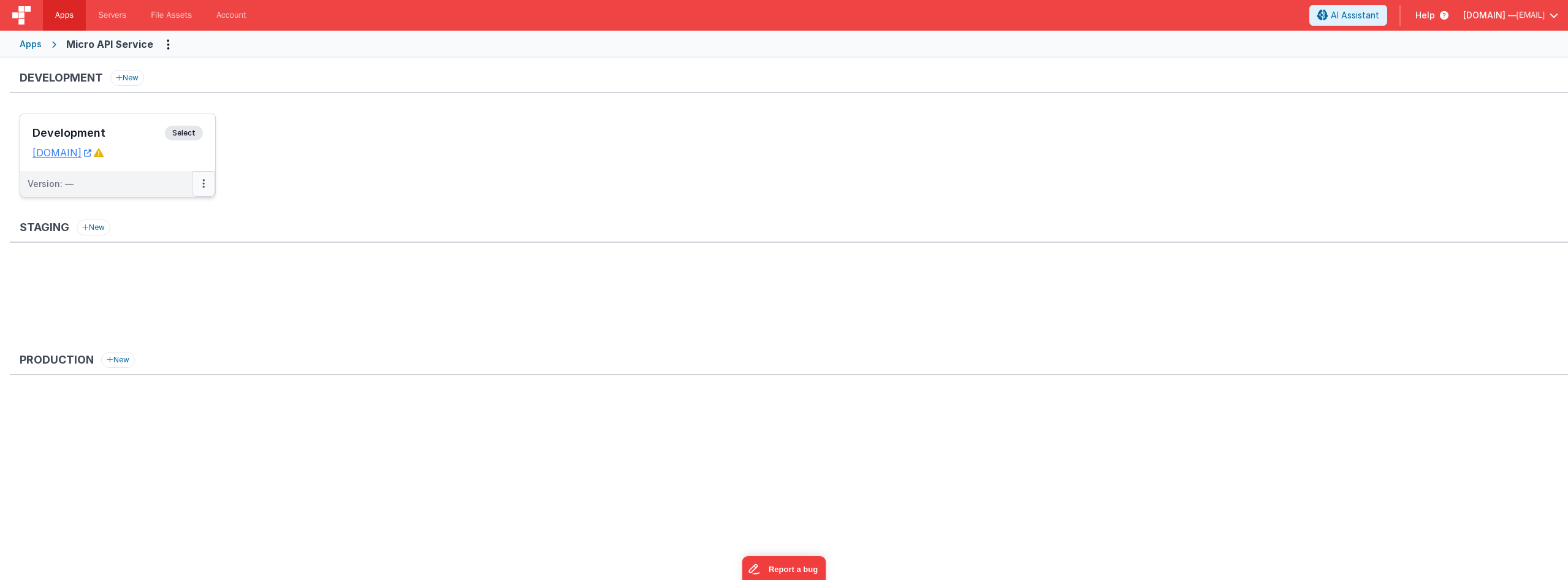 click at bounding box center [204, 184] 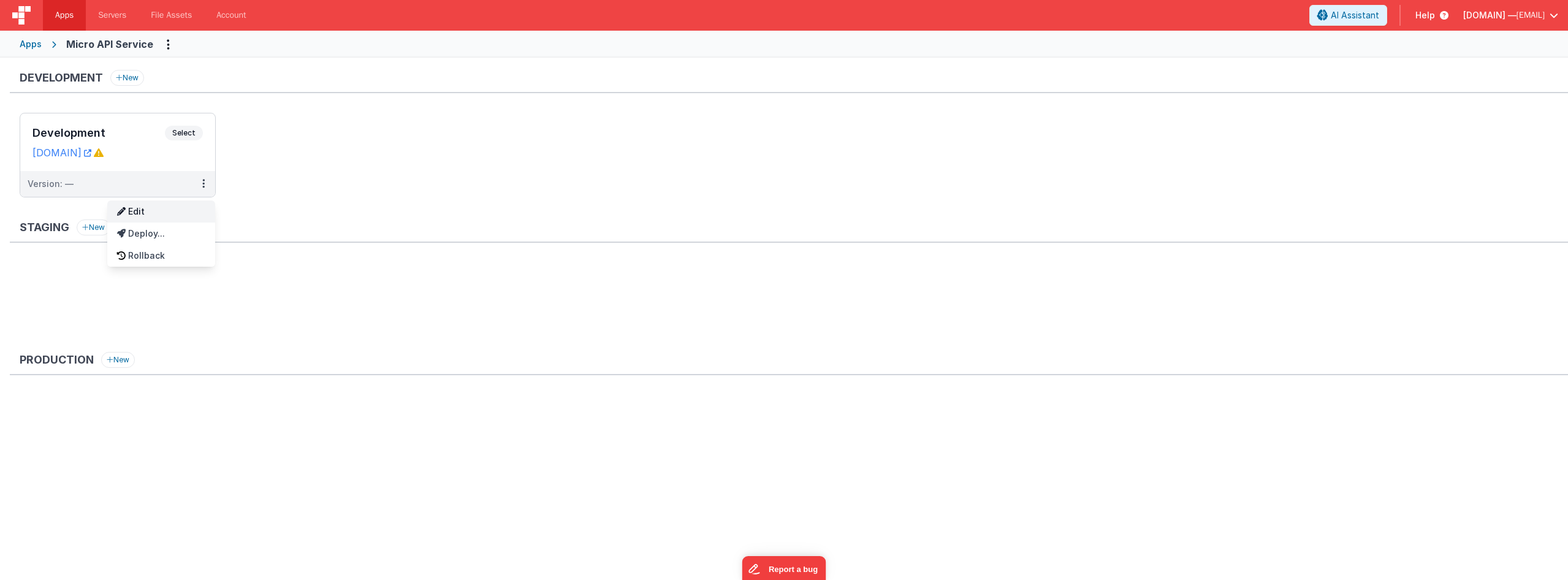 click on "Edit" at bounding box center [161, 212] 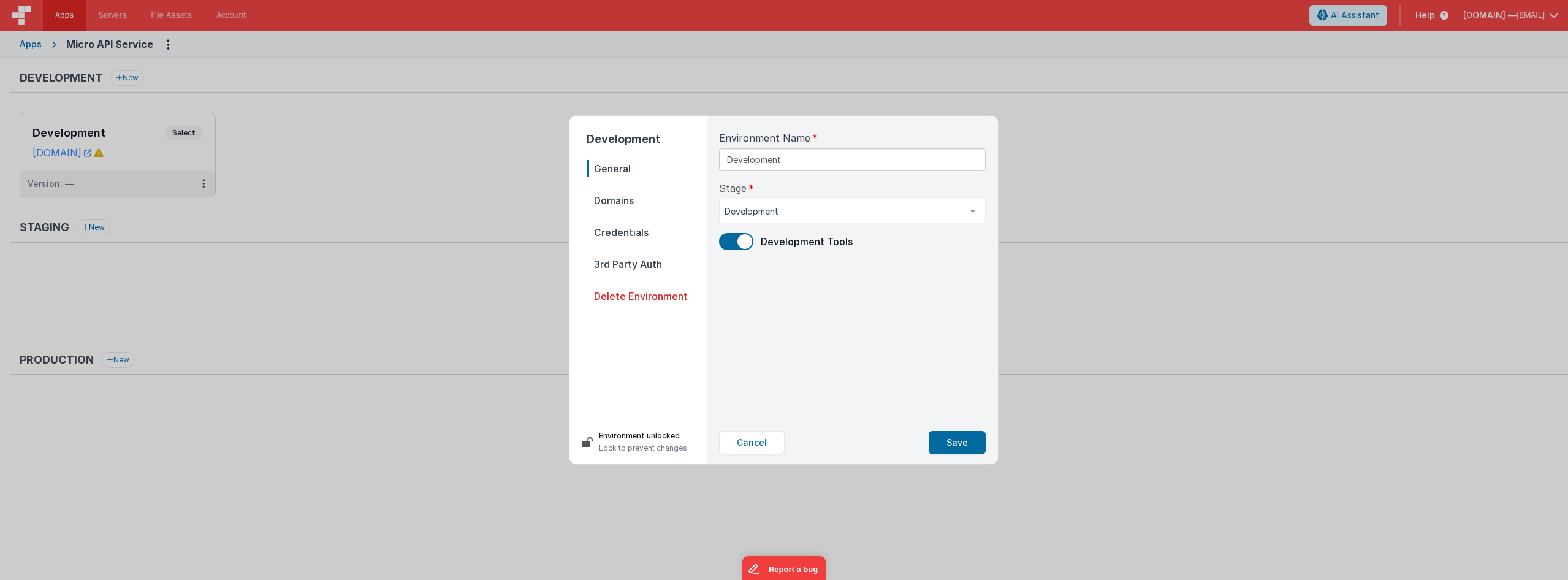 click on "Domains" at bounding box center (647, 200) 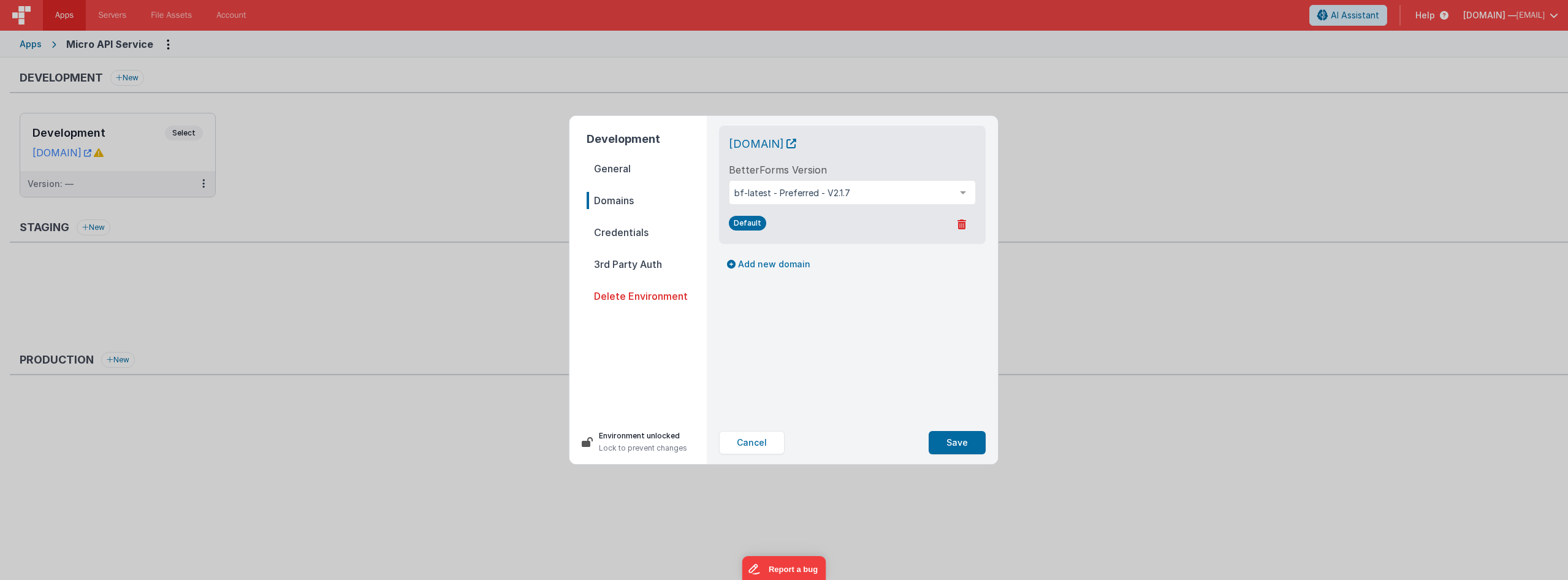 click on "Credentials" at bounding box center [647, 232] 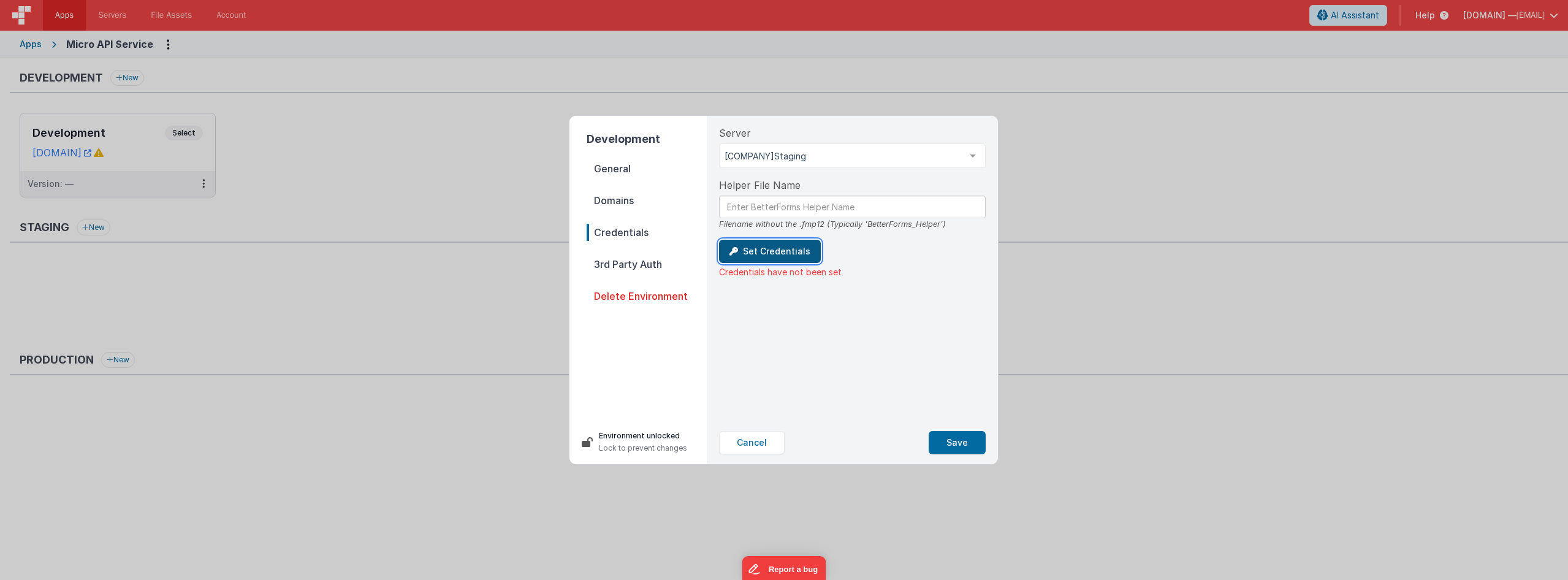 click on "Set Credentials" at bounding box center (770, 251) 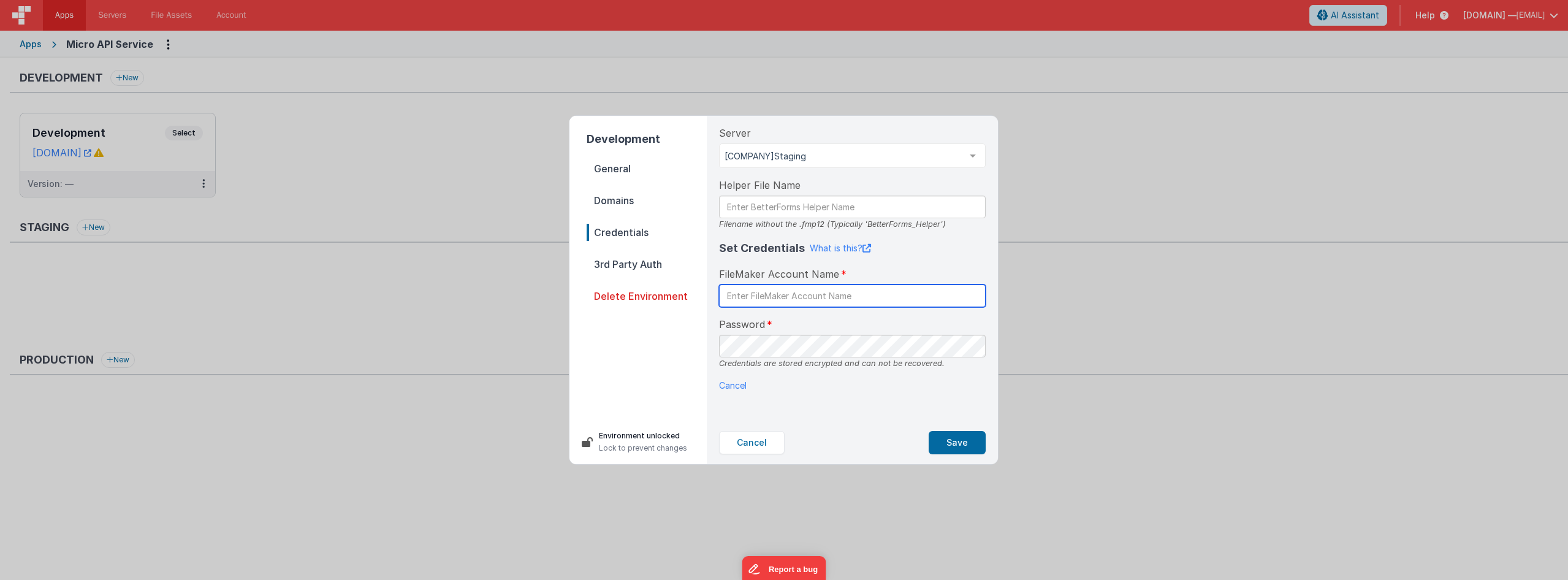 click at bounding box center (852, 296) 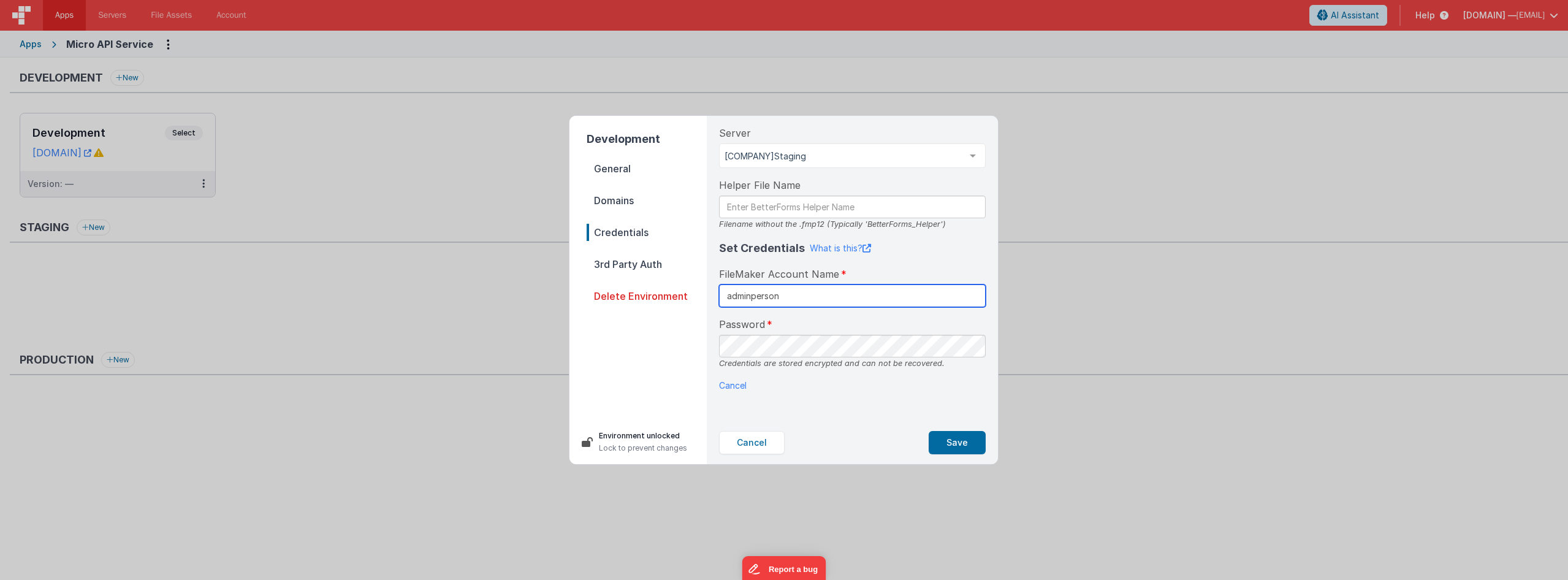 type on "adminperson" 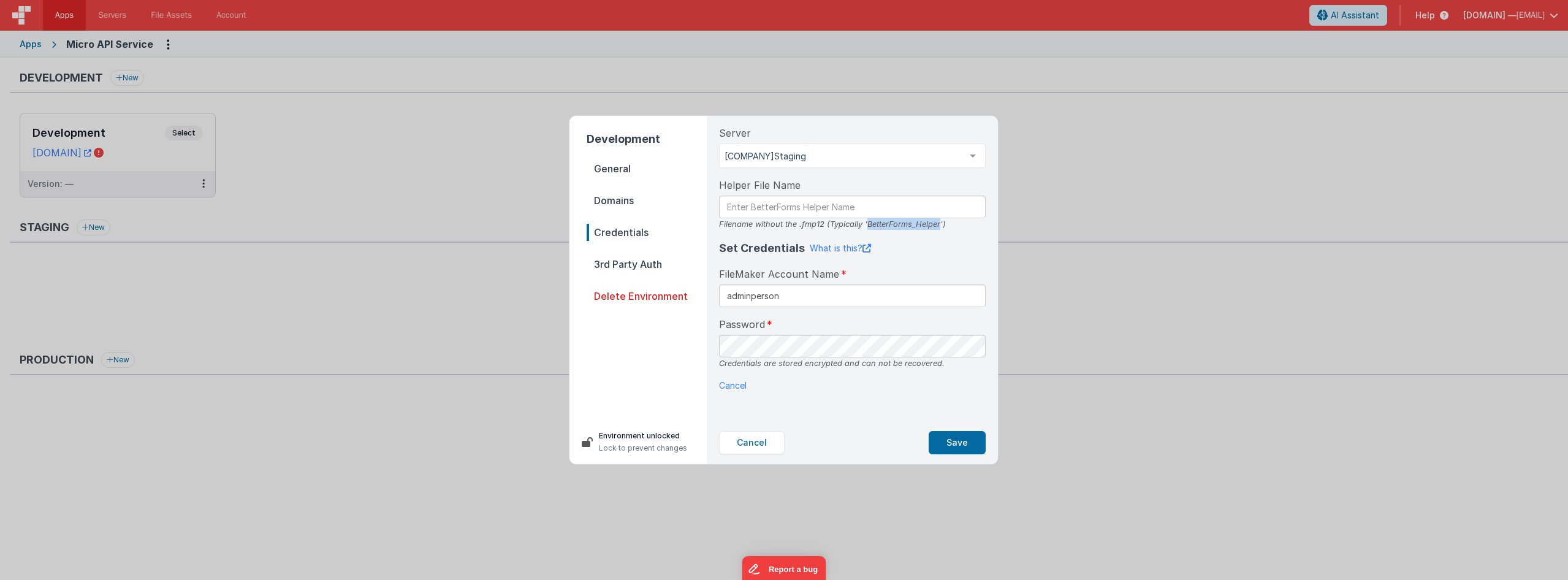 drag, startPoint x: 866, startPoint y: 224, endPoint x: 941, endPoint y: 221, distance: 75.05998 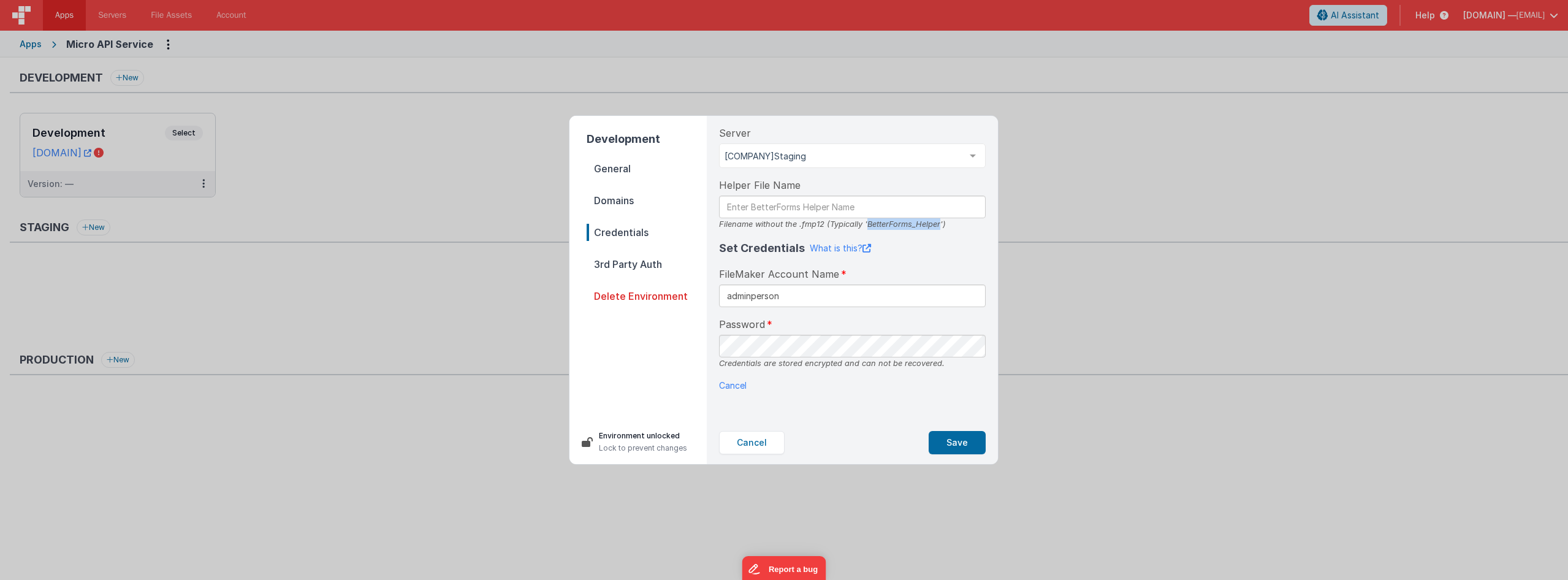 copy on "BetterForms_Helper" 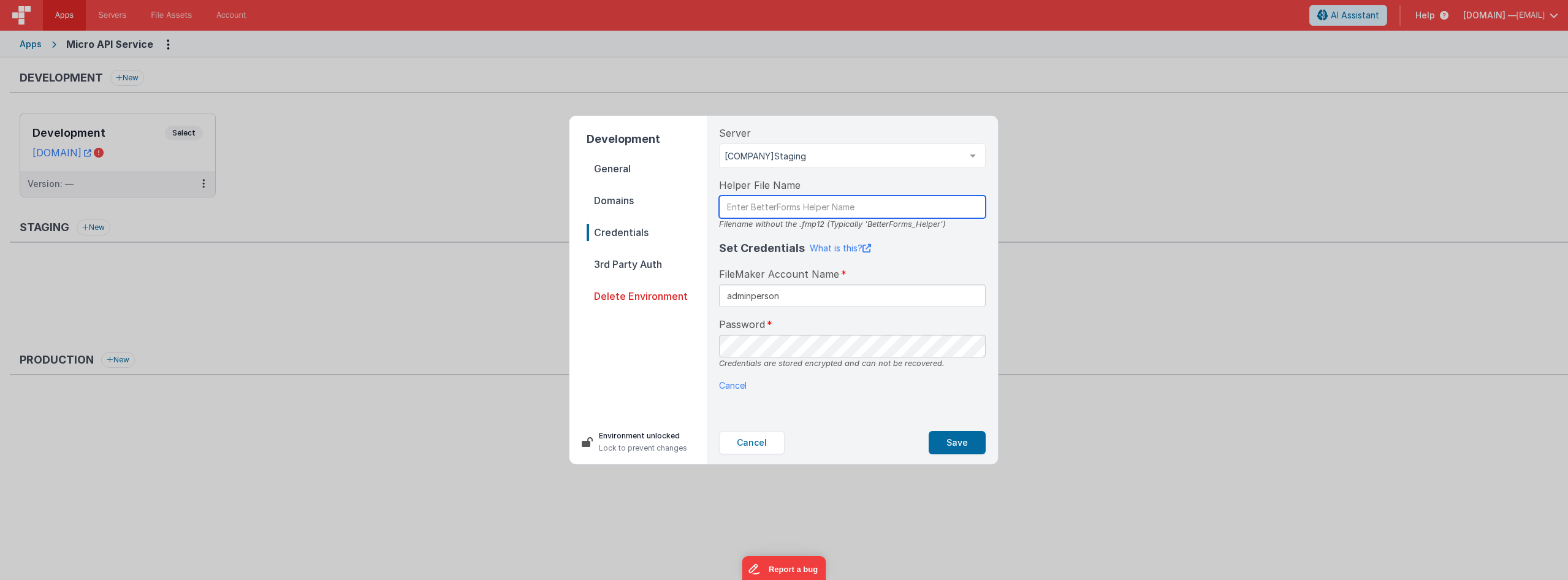 click at bounding box center [852, 207] 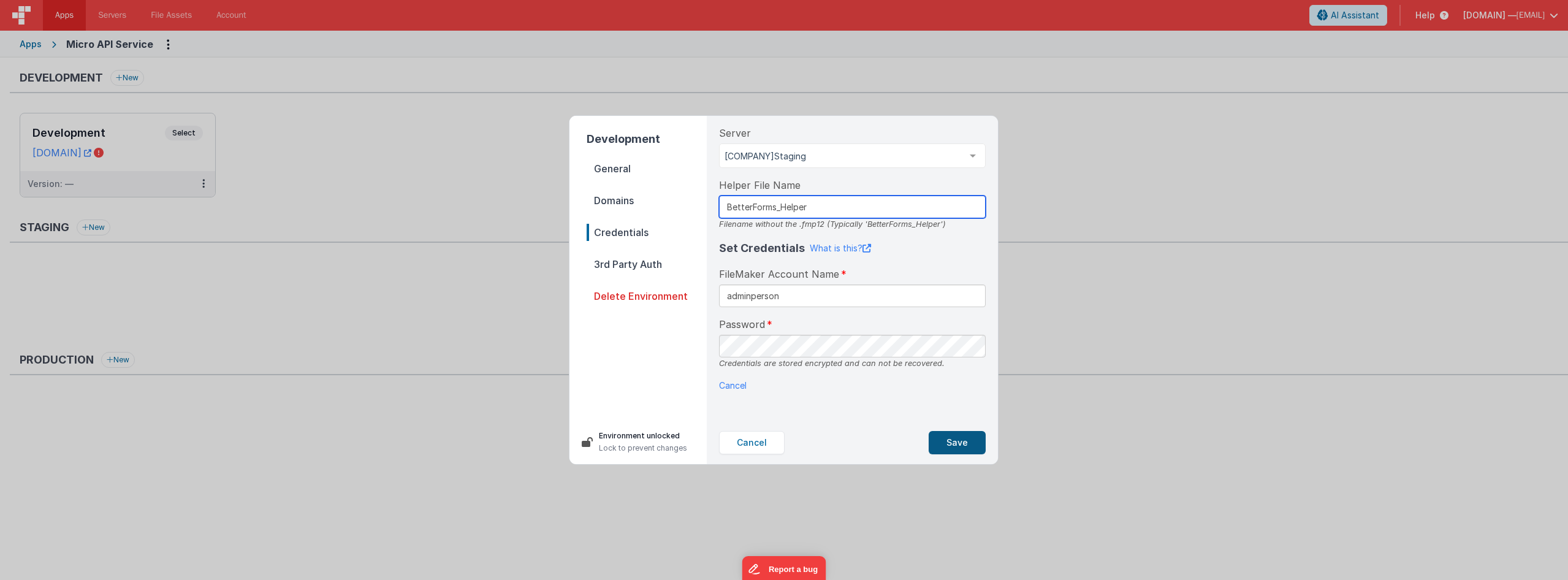 type on "BetterForms_Helper" 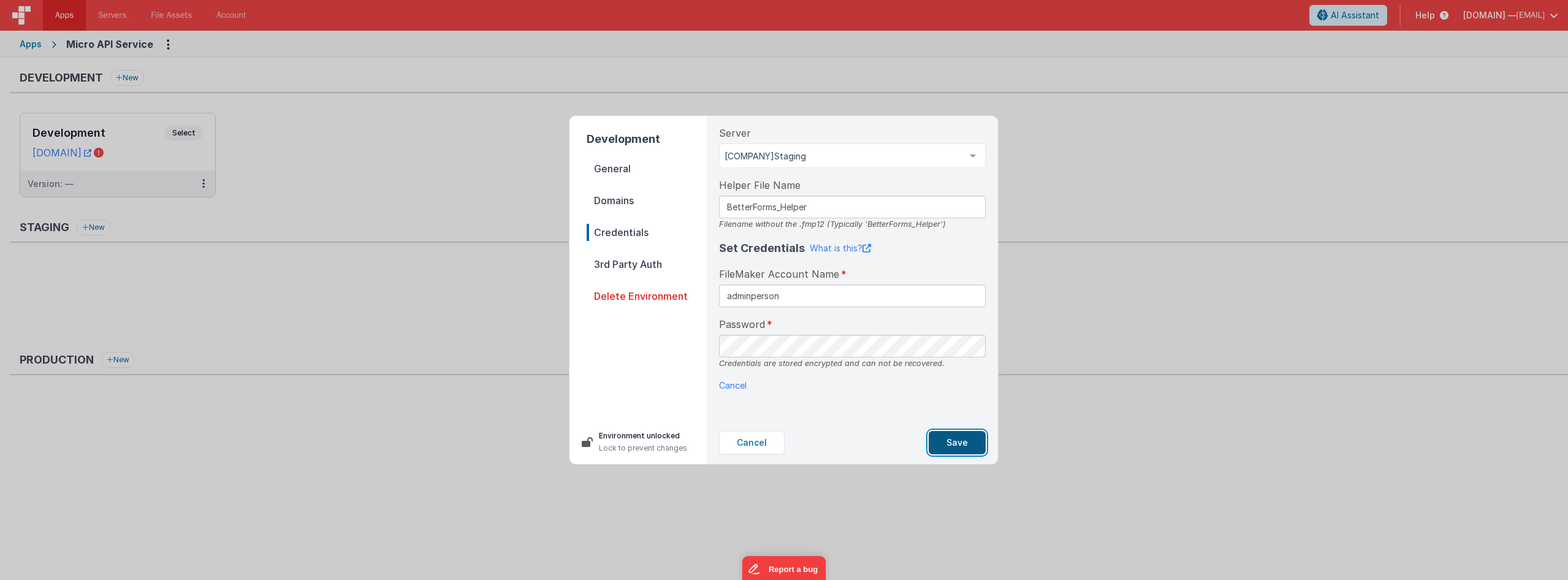 click on "Save" at bounding box center (957, 443) 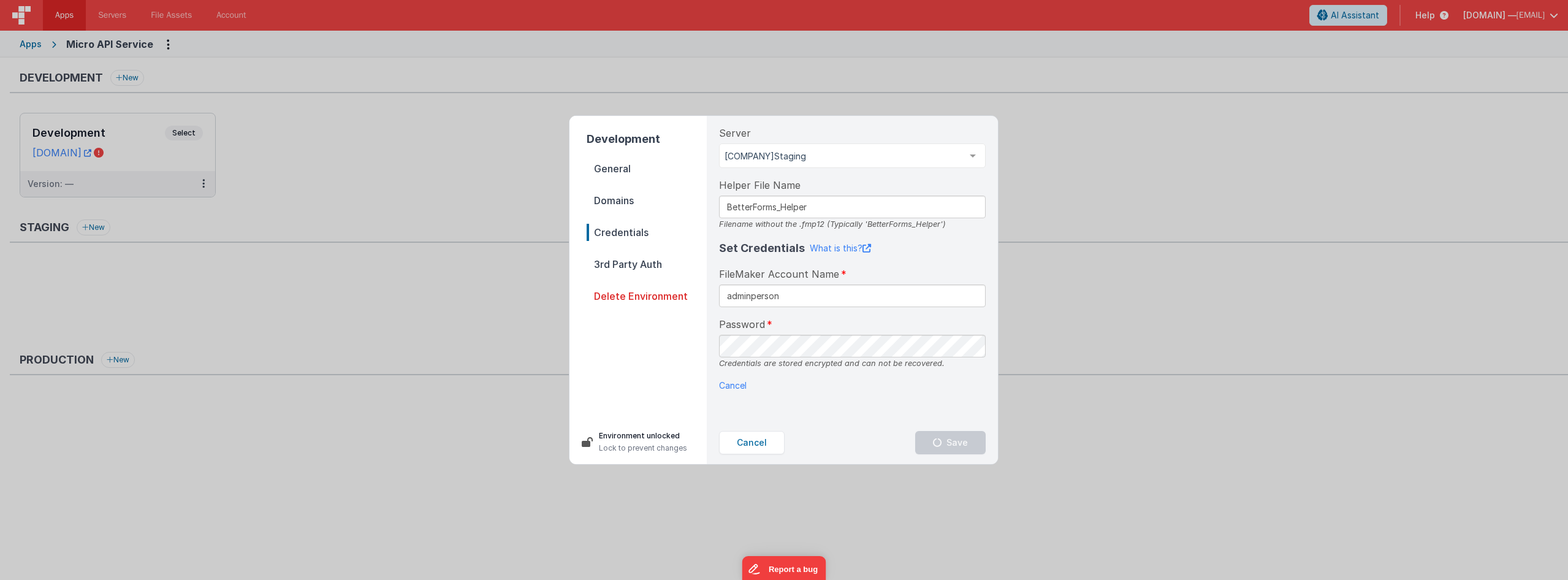 type 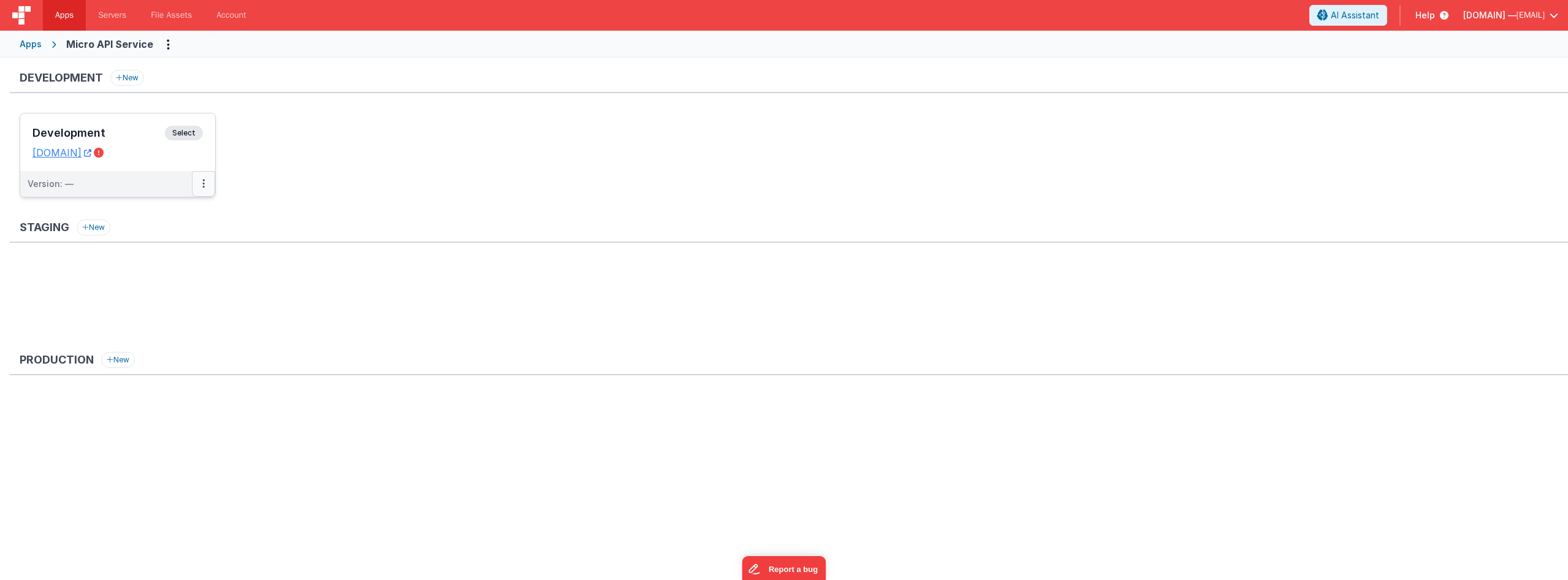 click at bounding box center (204, 184) 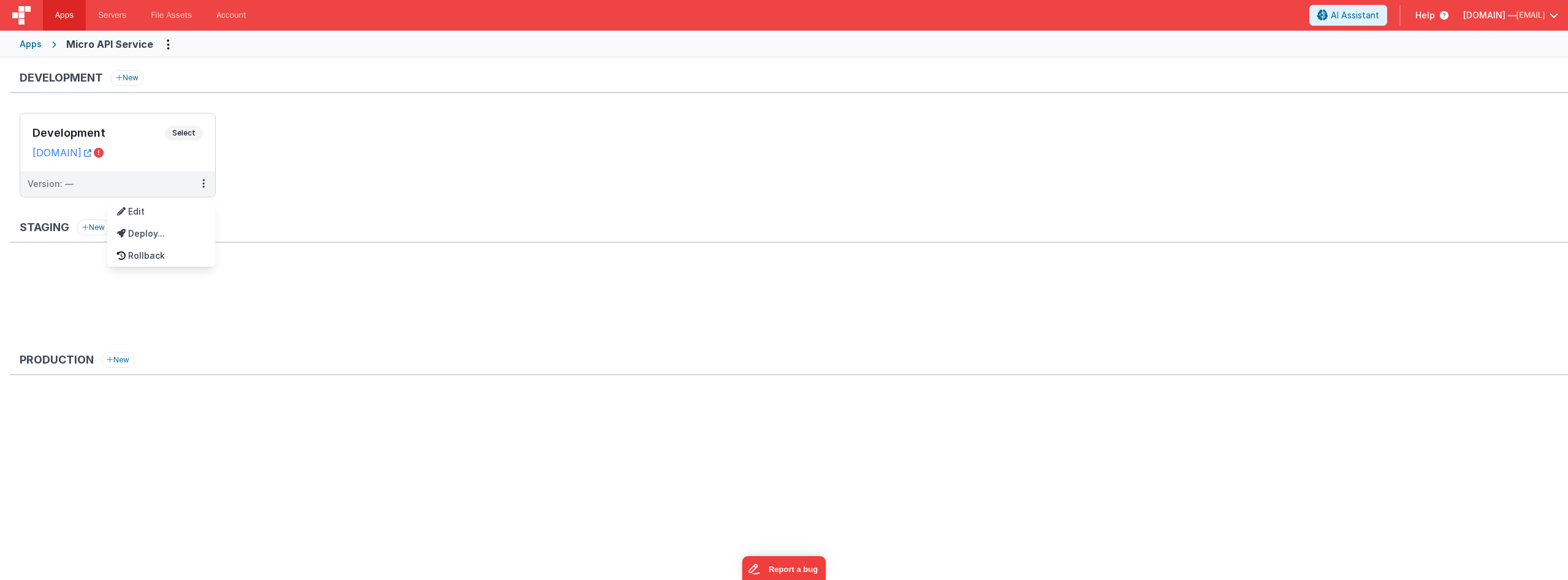 click at bounding box center [784, 290] 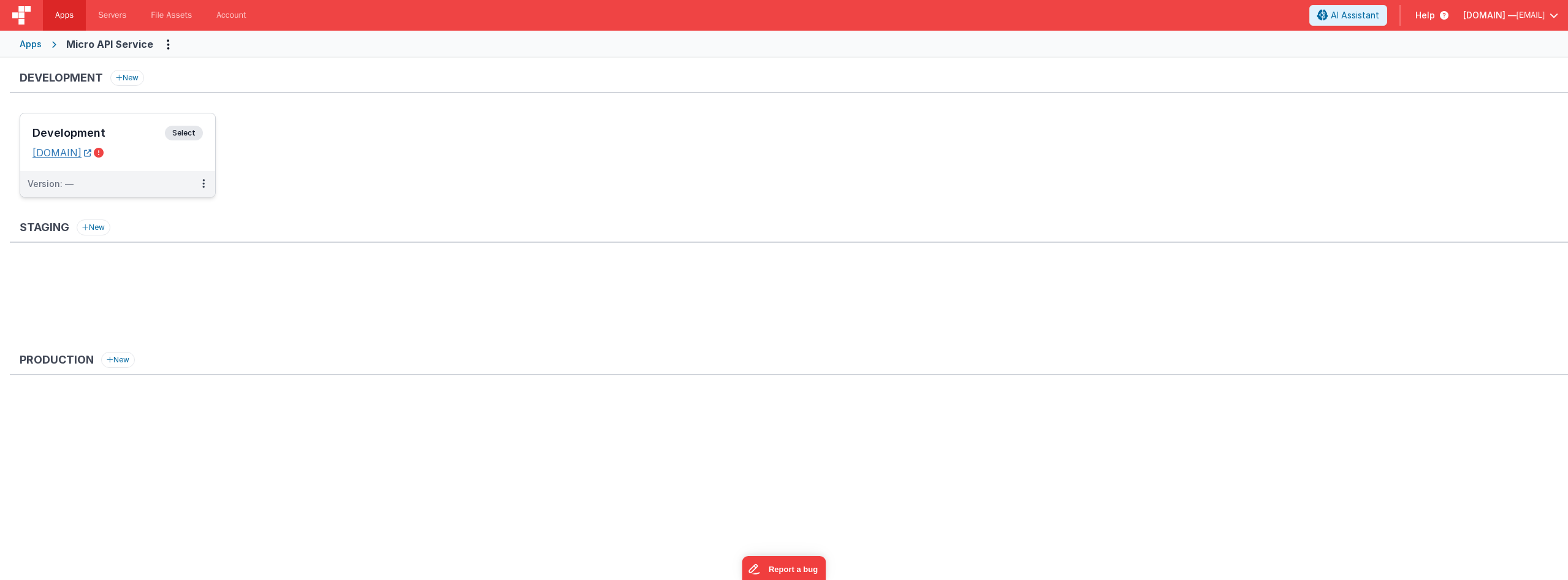 click on "[DOMAIN]" at bounding box center [62, 153] 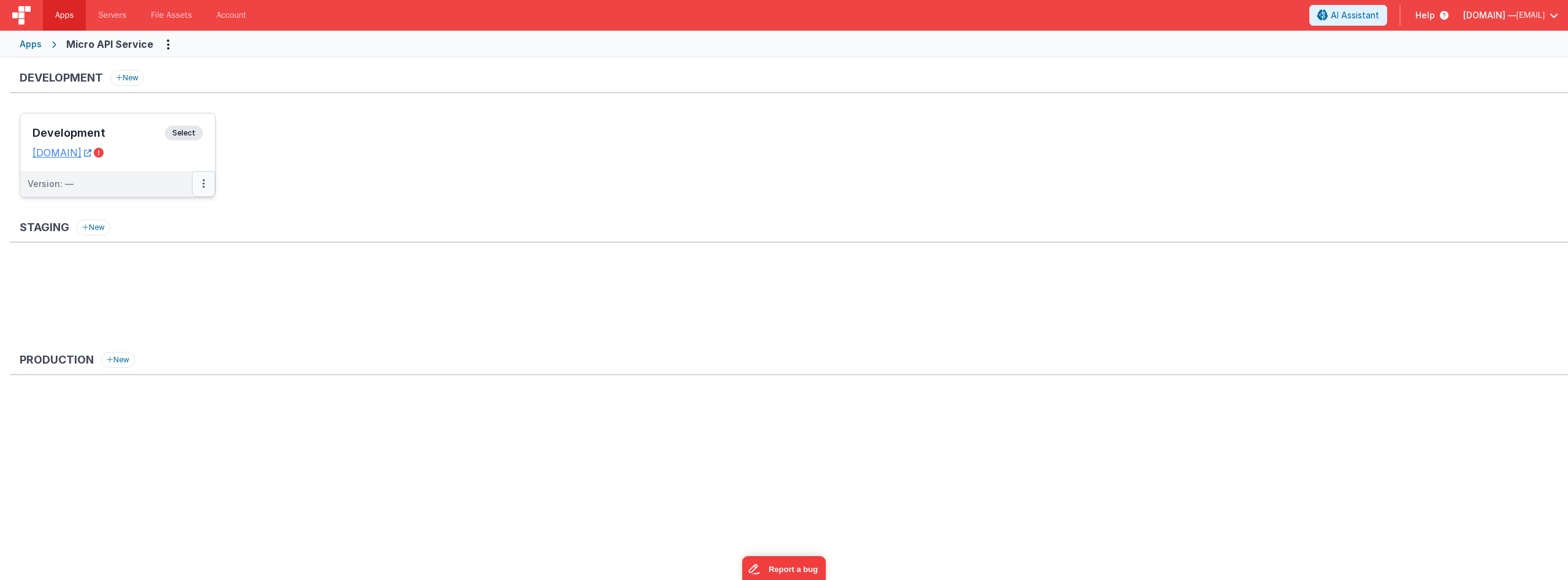 click at bounding box center (204, 184) 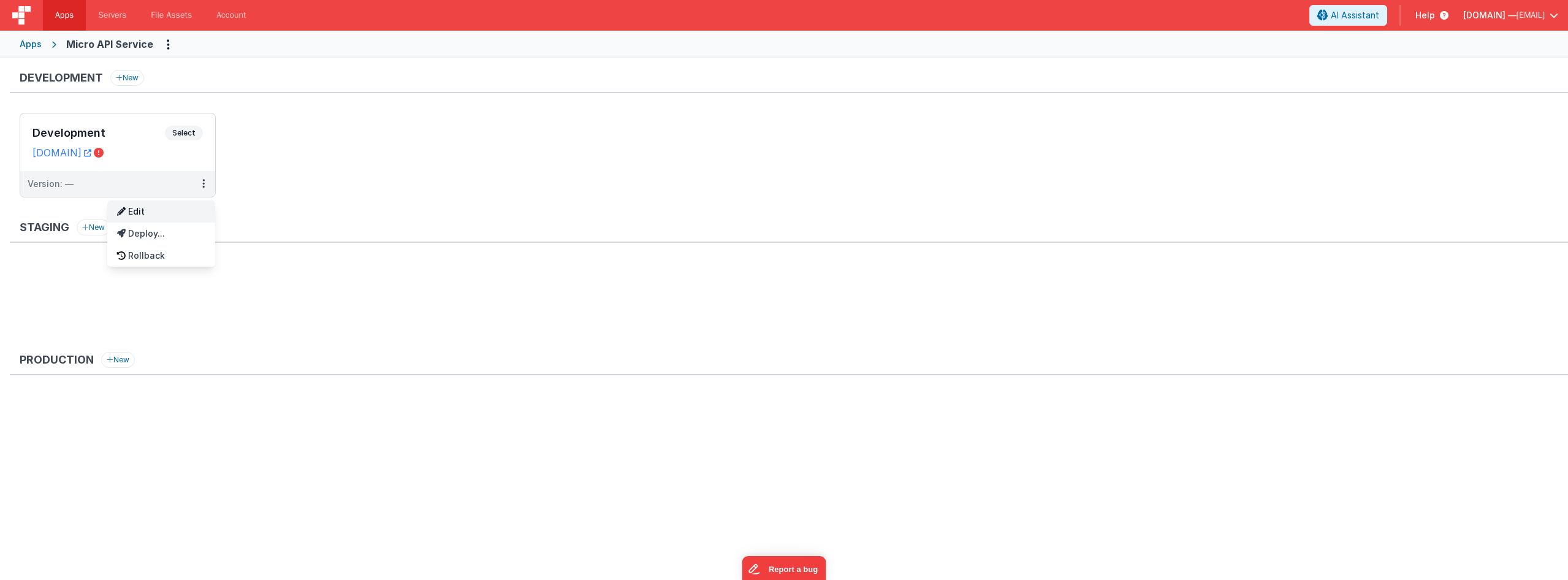 click on "Edit" at bounding box center [161, 212] 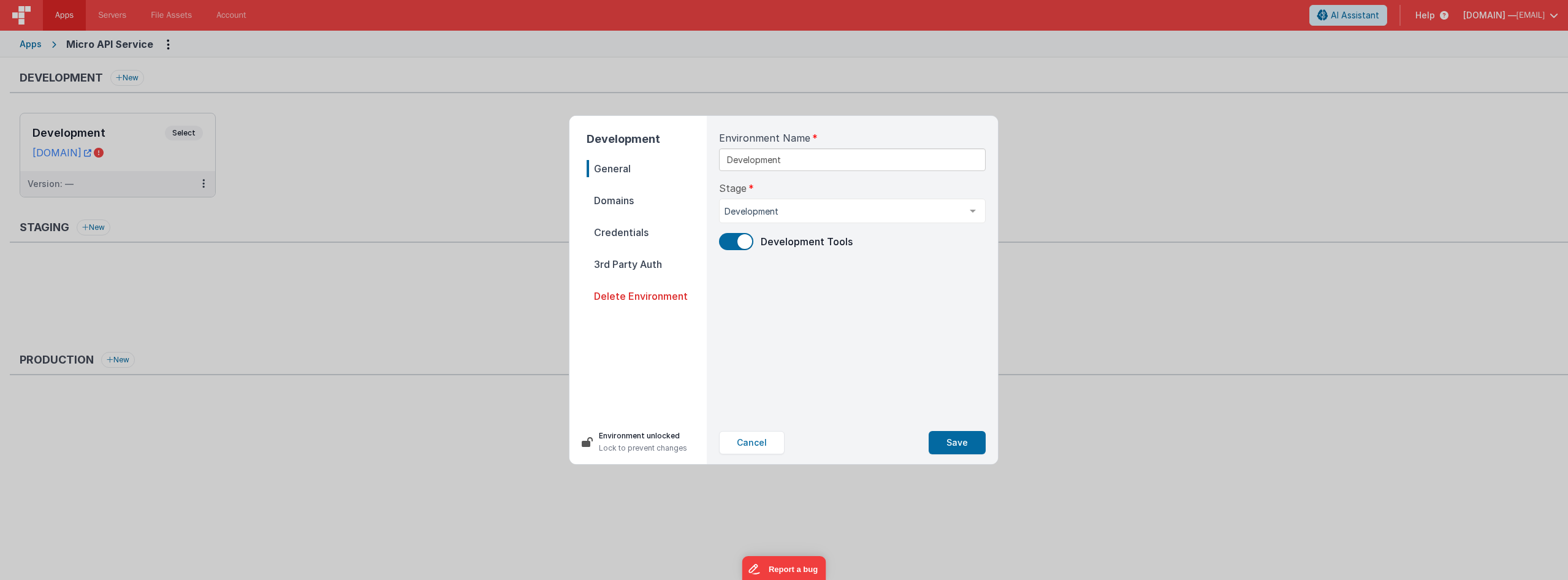 click on "Domains" at bounding box center [647, 200] 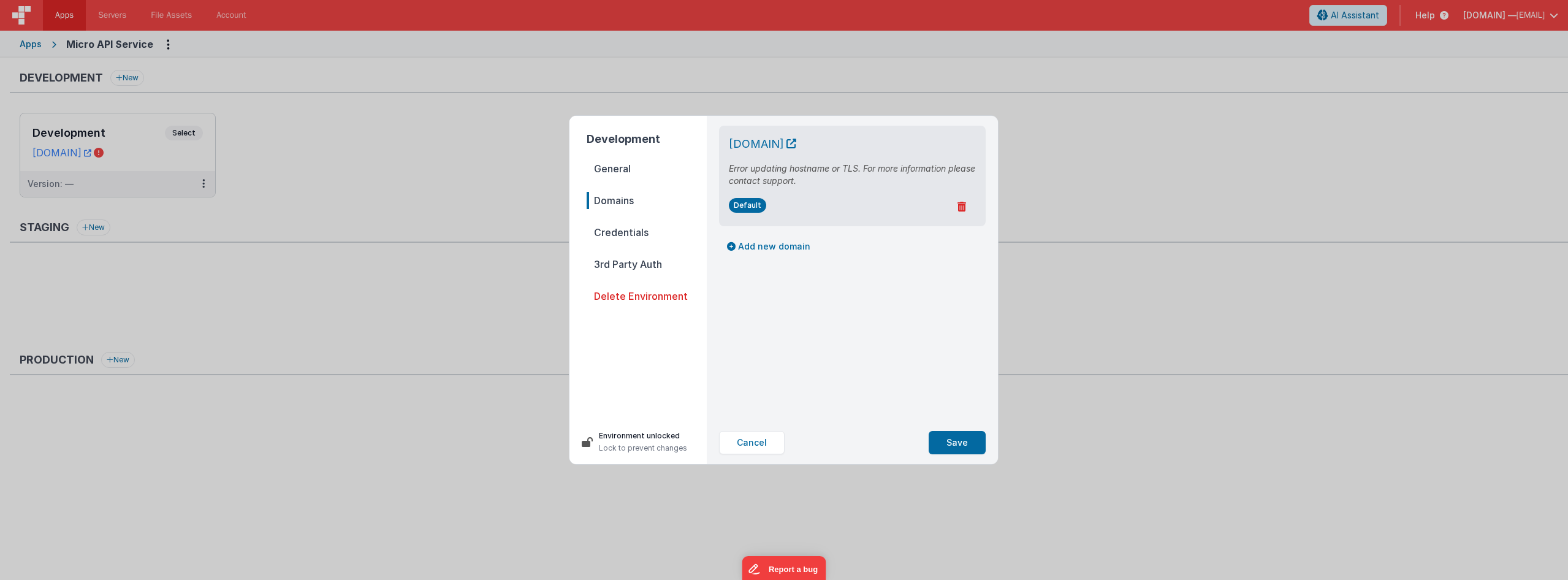 click on "Credentials" at bounding box center [647, 232] 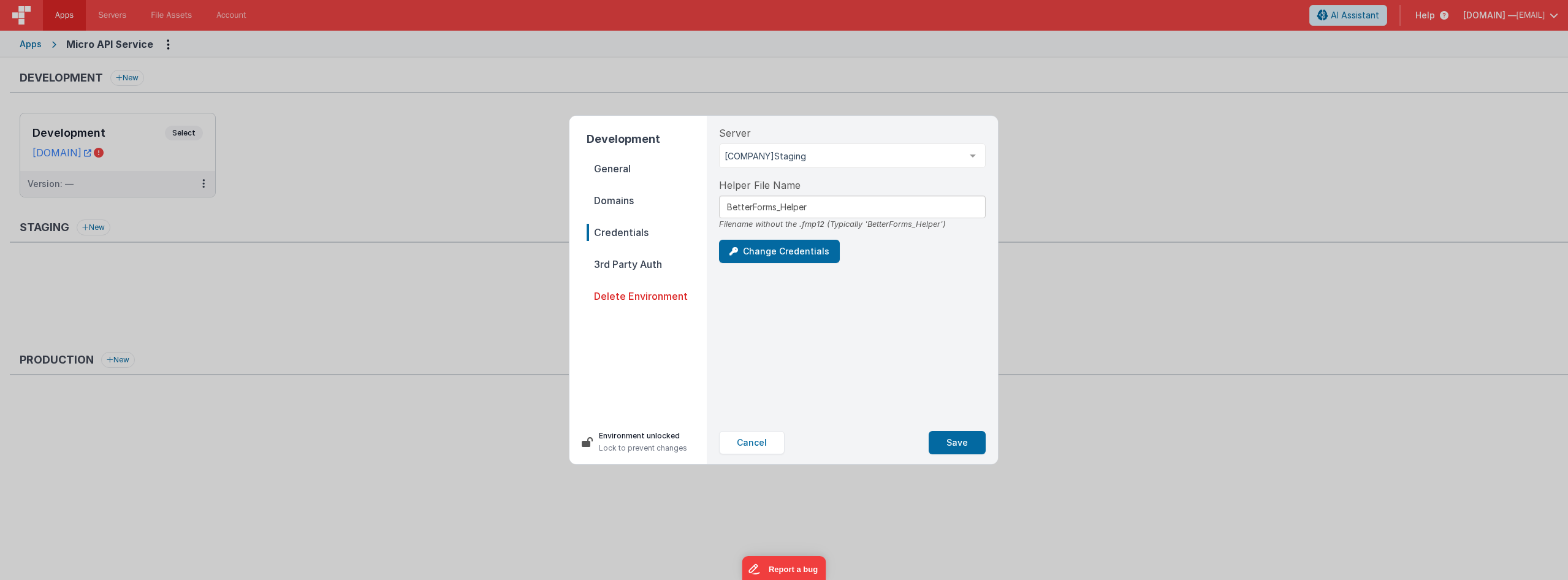 click on "3rd Party Auth" at bounding box center [647, 264] 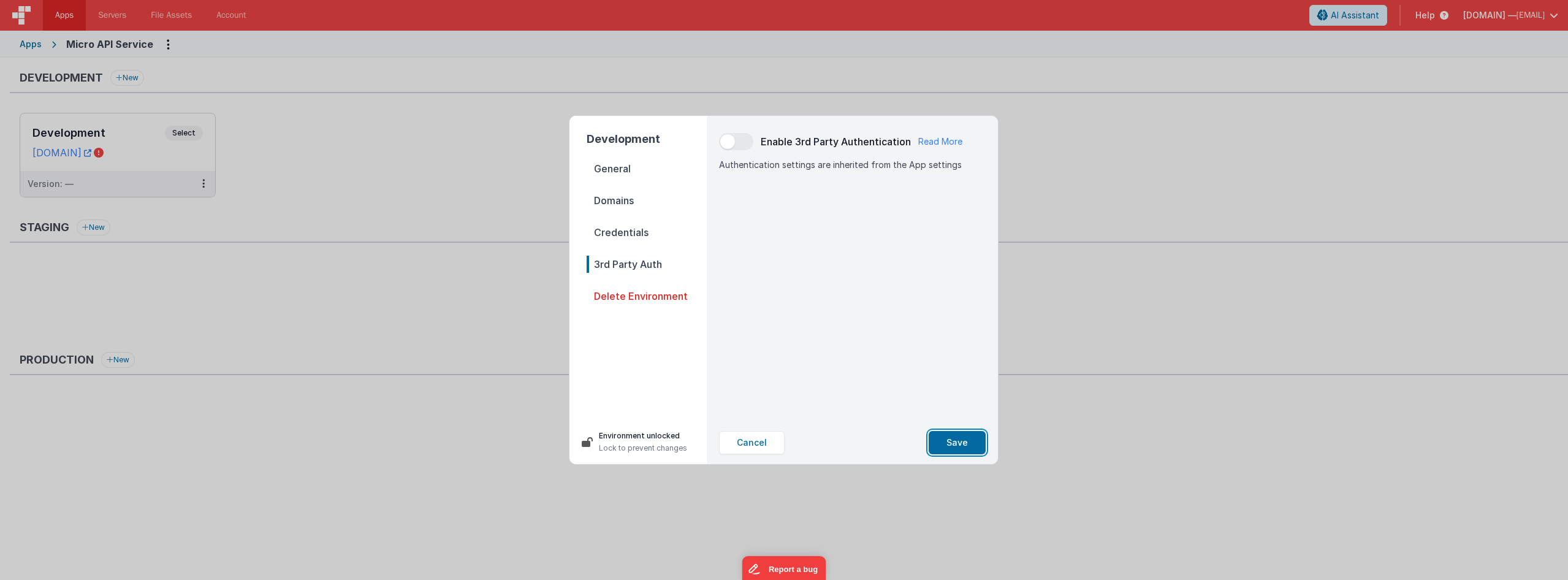 drag, startPoint x: 959, startPoint y: 446, endPoint x: 791, endPoint y: 422, distance: 169.70563 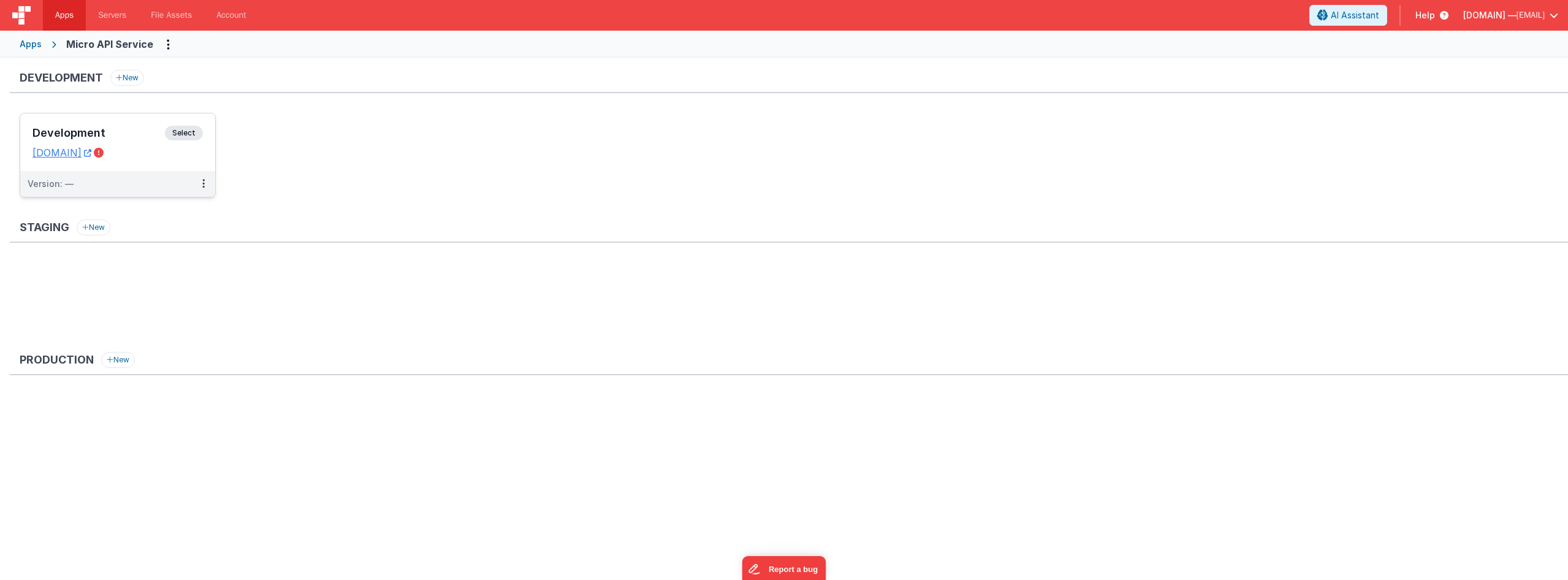 click on "Development" at bounding box center [99, 133] 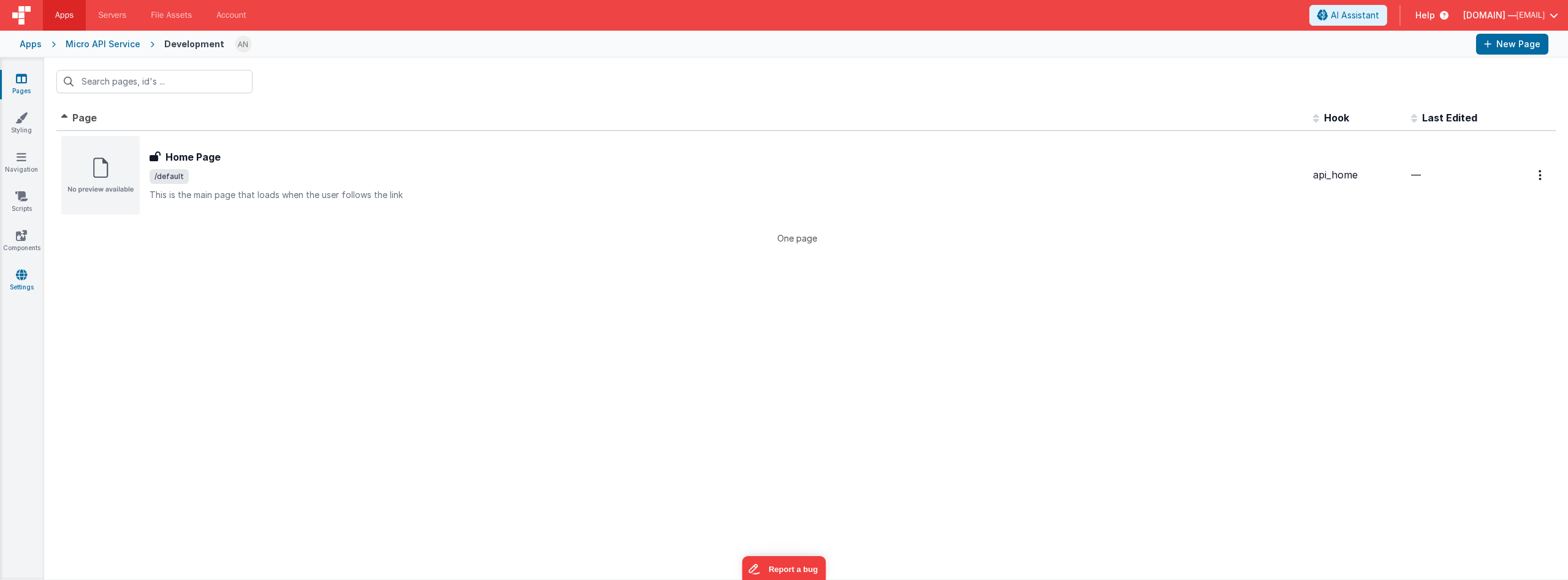 click on "Settings" at bounding box center (21, 281) 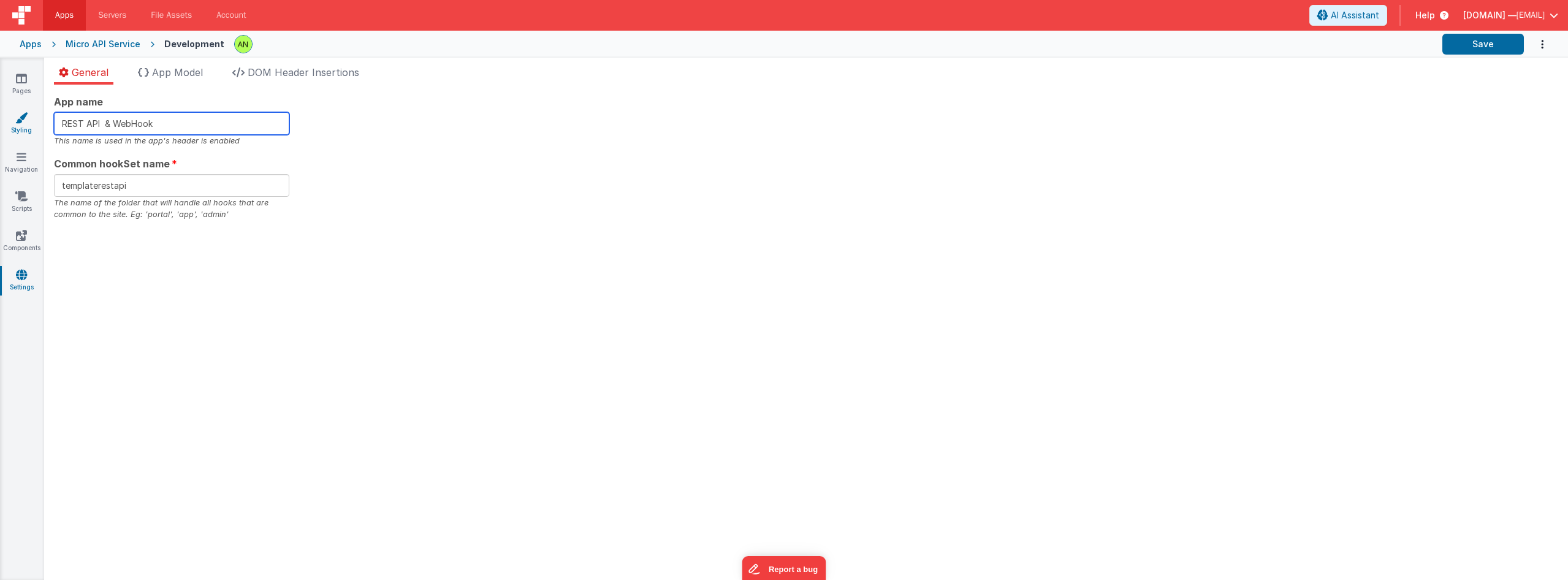 drag, startPoint x: 197, startPoint y: 121, endPoint x: 25, endPoint y: 112, distance: 172.2353 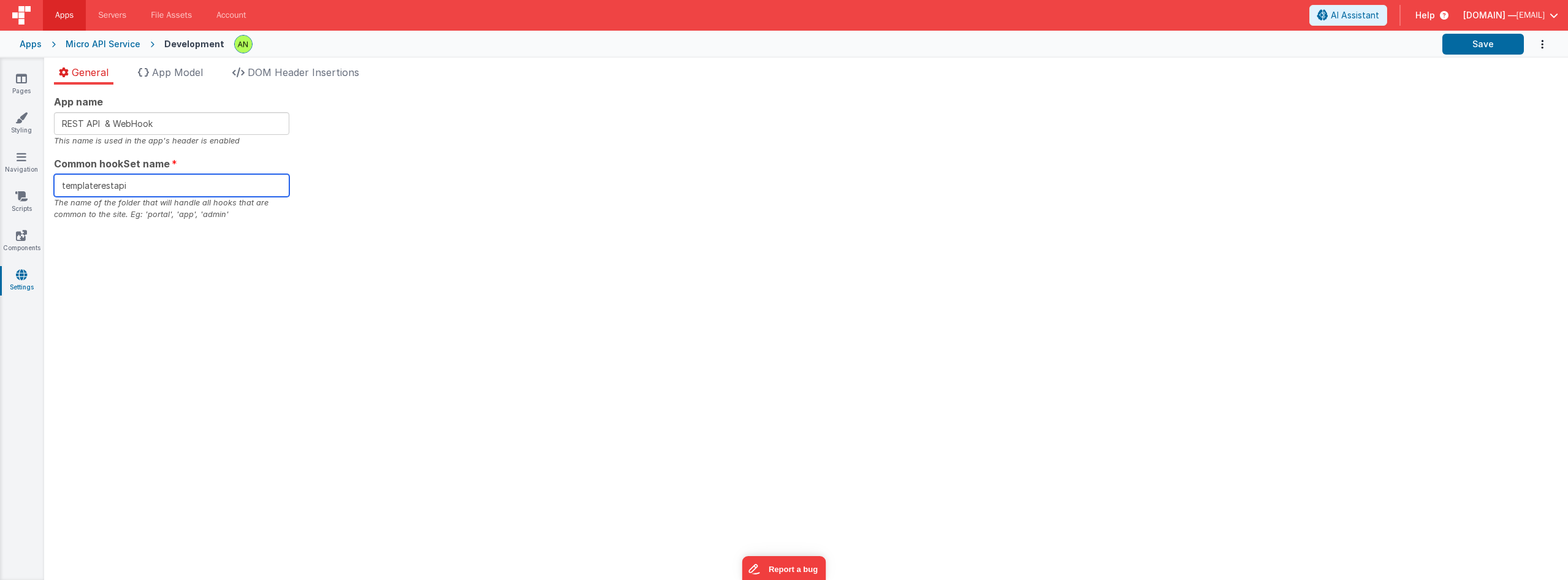 click on "templaterestapi" at bounding box center (172, 185) 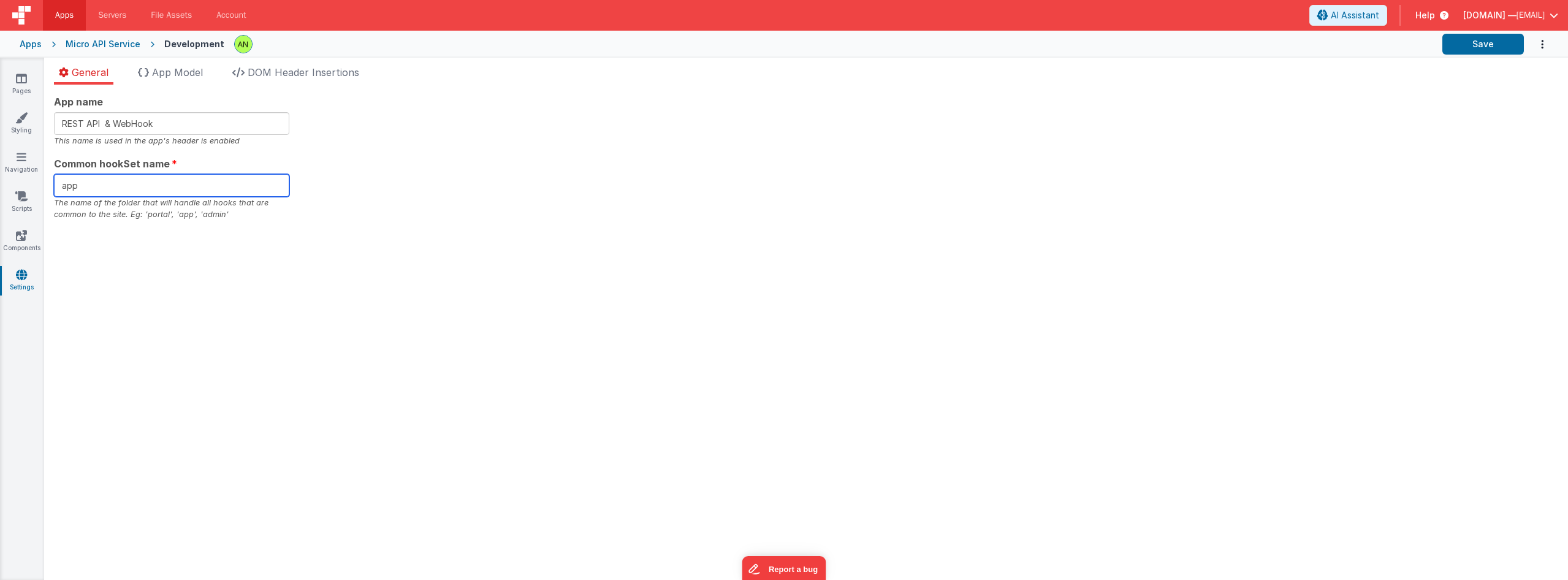 type on "app" 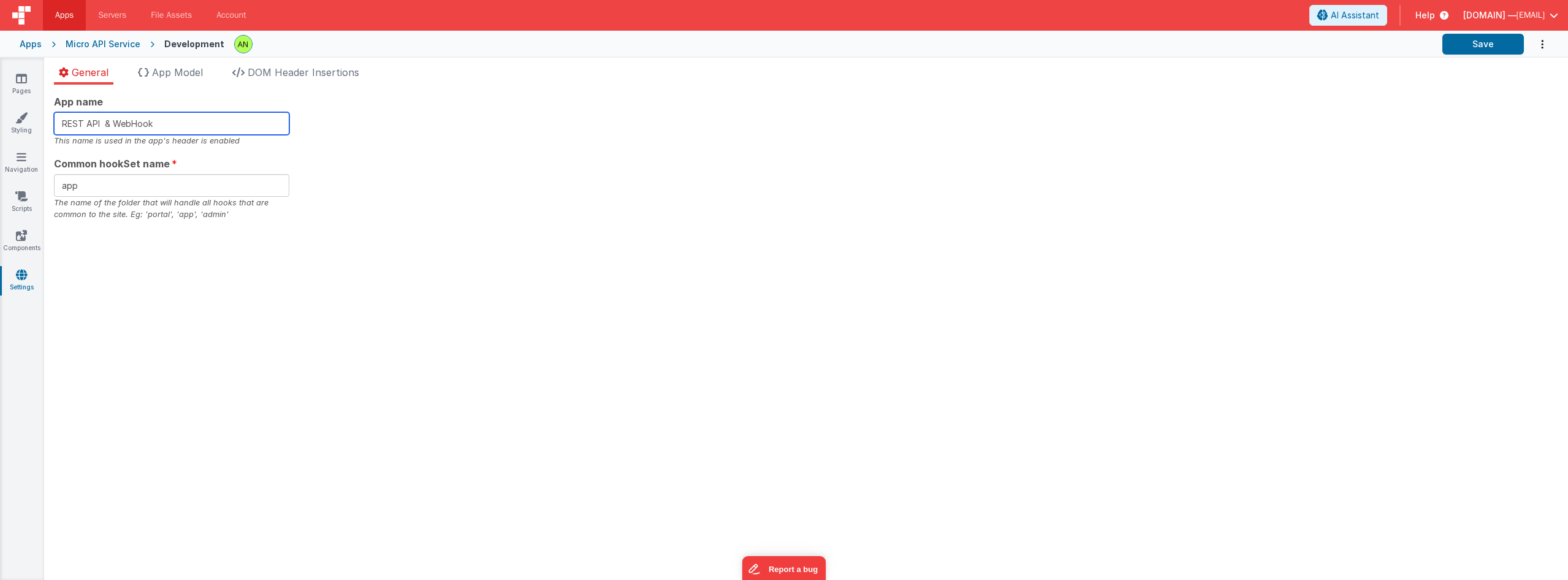 drag, startPoint x: 173, startPoint y: 126, endPoint x: -1, endPoint y: 123, distance: 174.0259 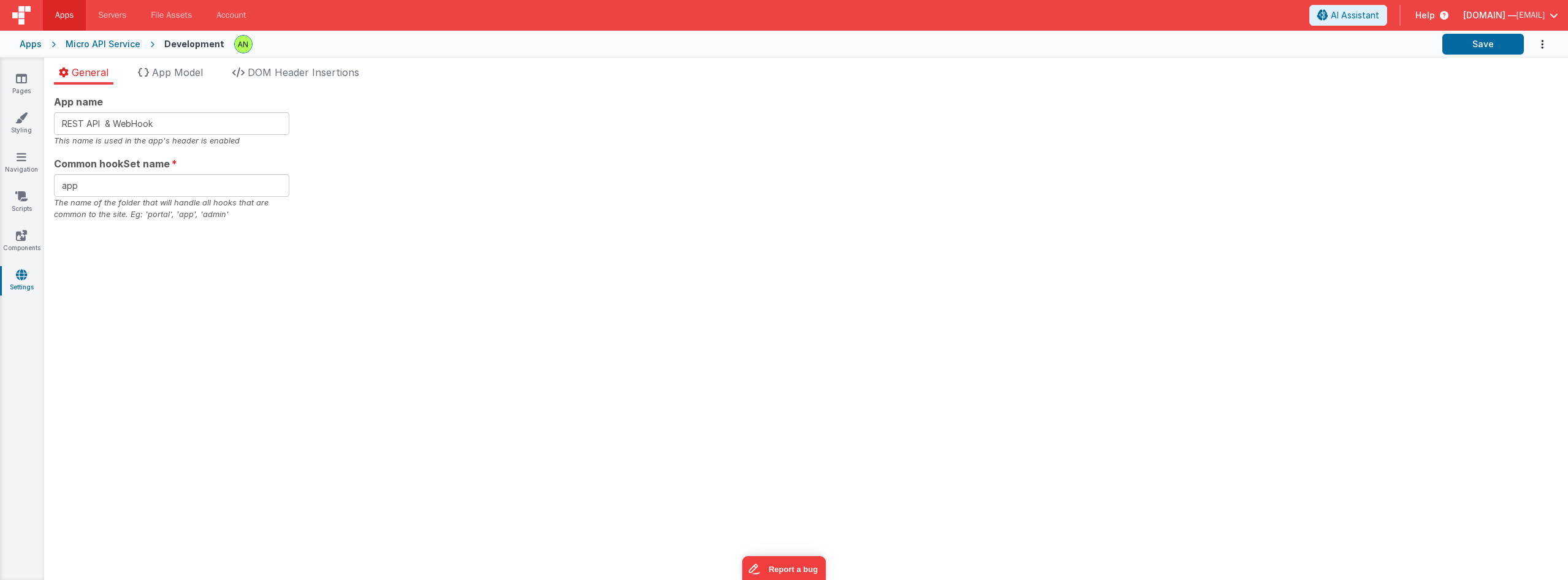 drag, startPoint x: 597, startPoint y: 218, endPoint x: 652, endPoint y: 196, distance: 59.23681 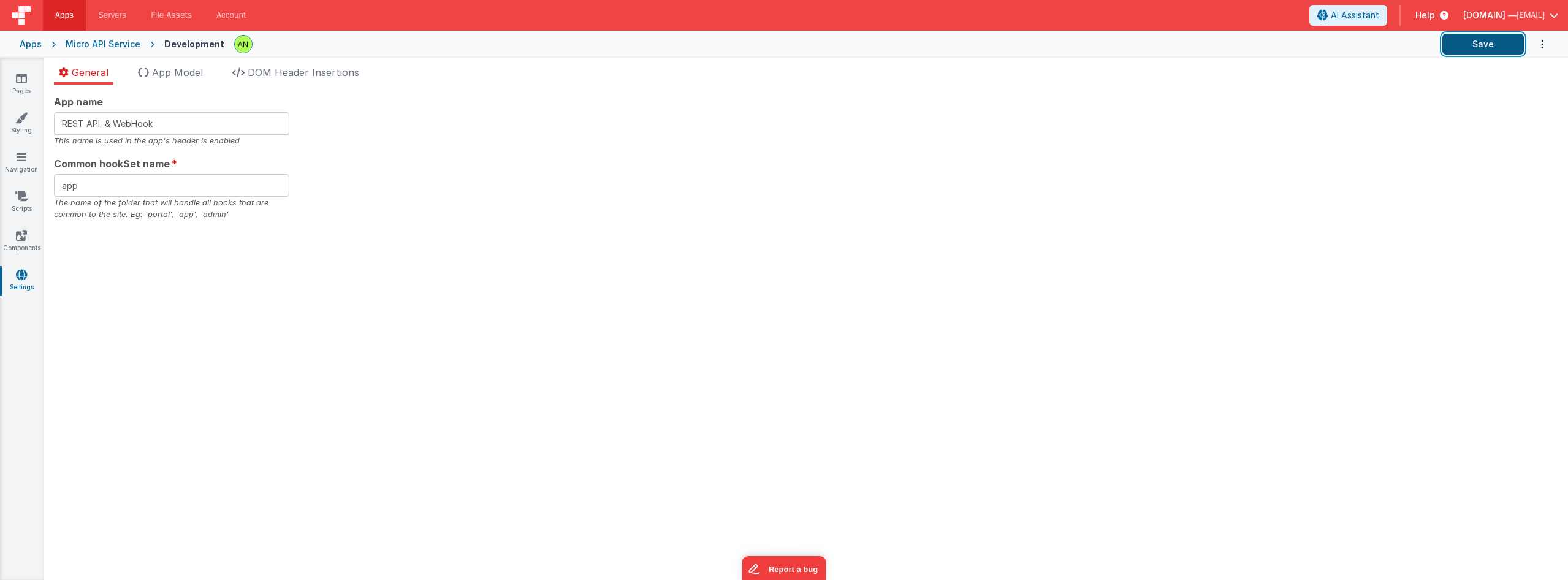 click on "Save" at bounding box center (1483, 44) 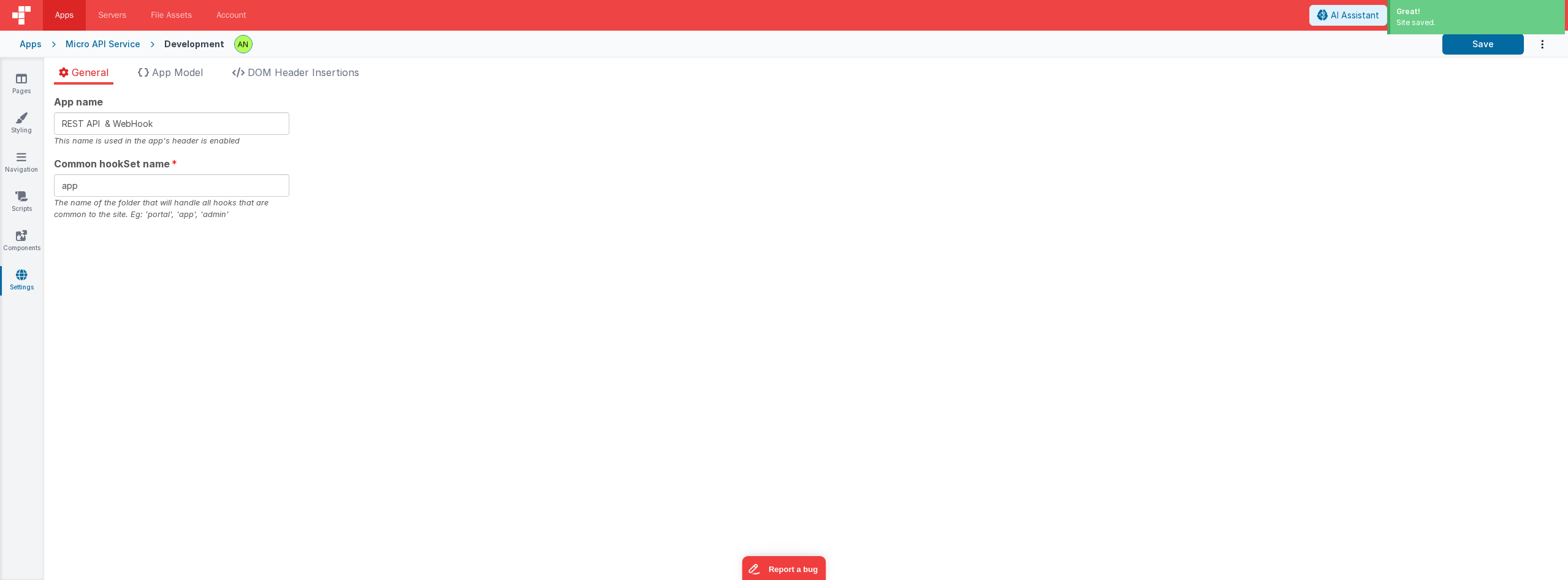 click on "App name REST API  & WebHook   This name is used in the app's header is enabled Common hookSet name app   The name of the folder that will handle all hooks that are common to the site. Eg: 'portal', 'app', 'admin'" at bounding box center [806, 158] 